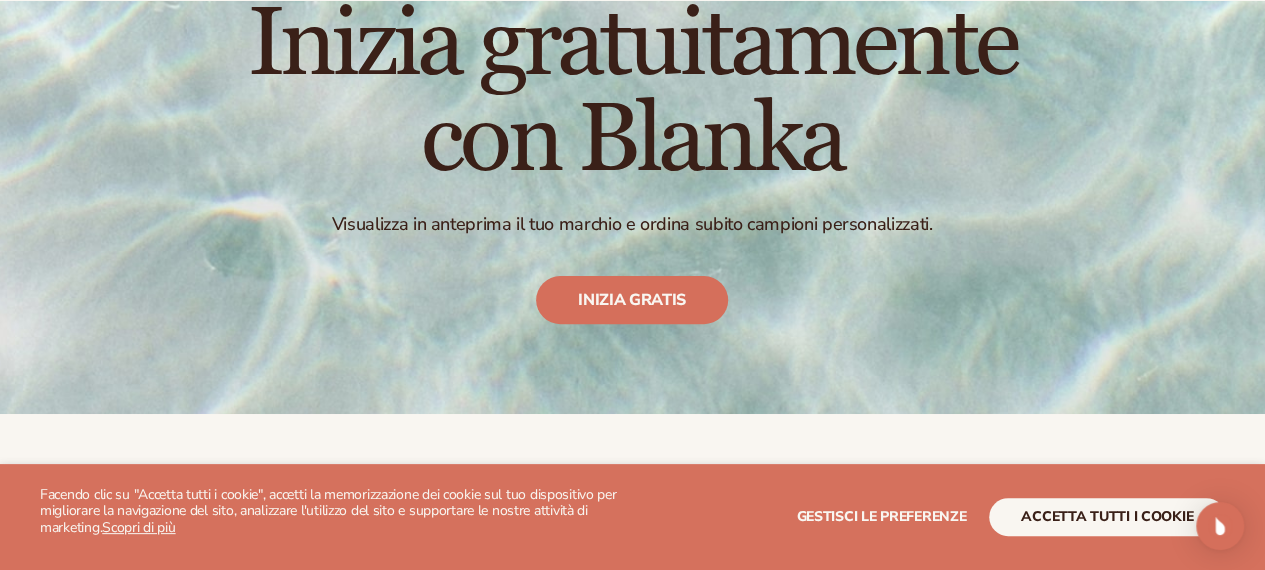 scroll, scrollTop: 200, scrollLeft: 0, axis: vertical 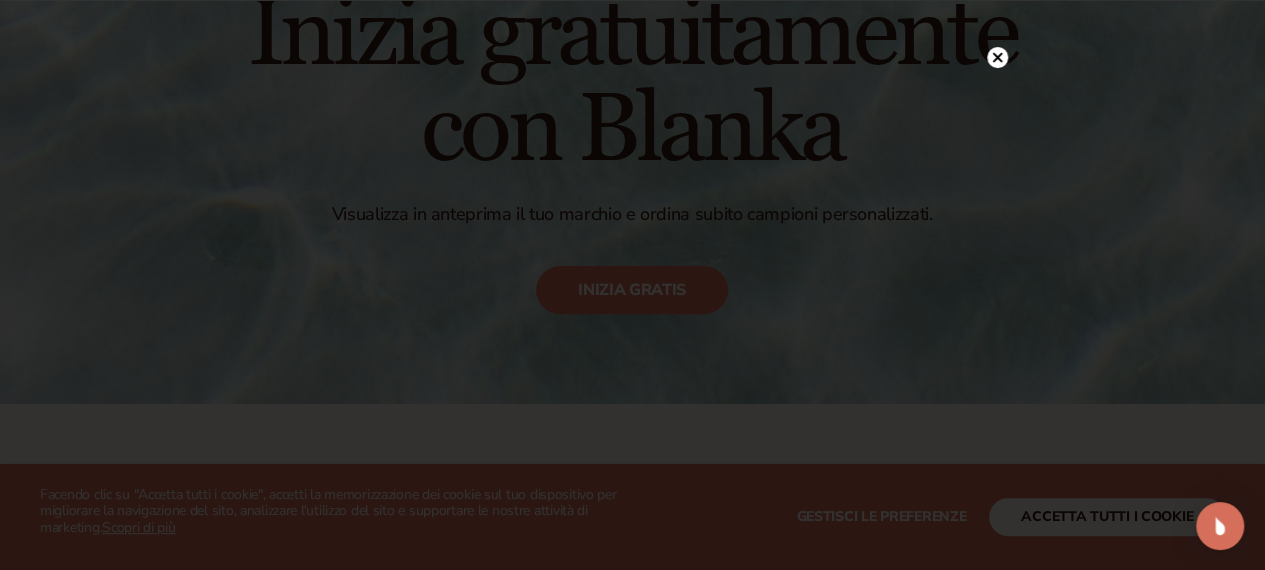 click at bounding box center (632, 285) 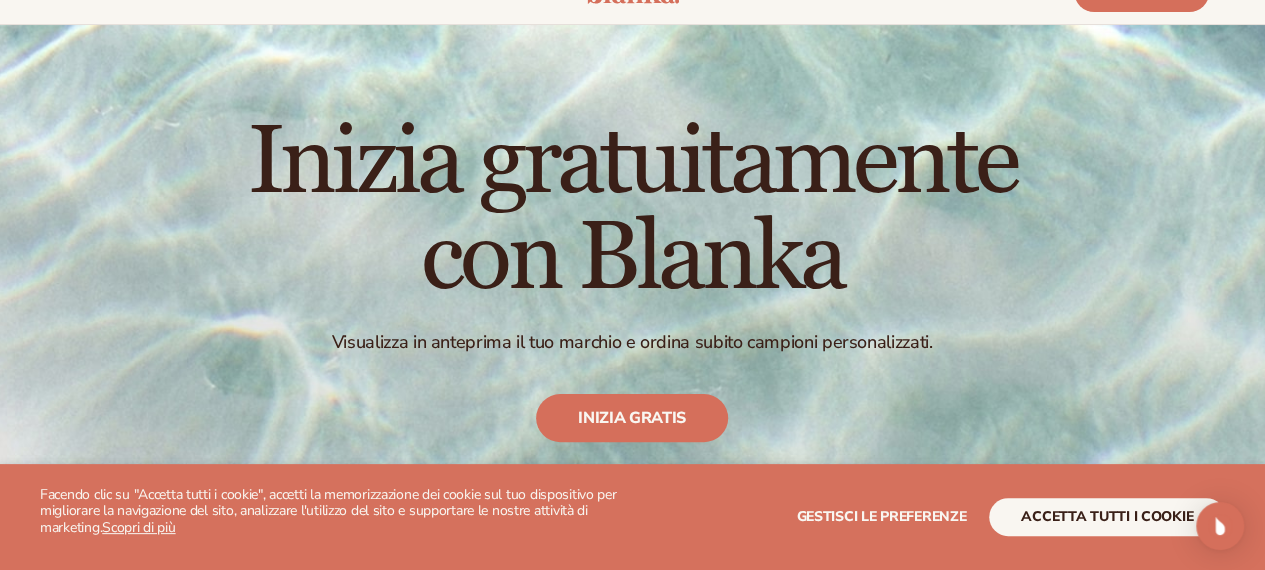 scroll, scrollTop: 0, scrollLeft: 0, axis: both 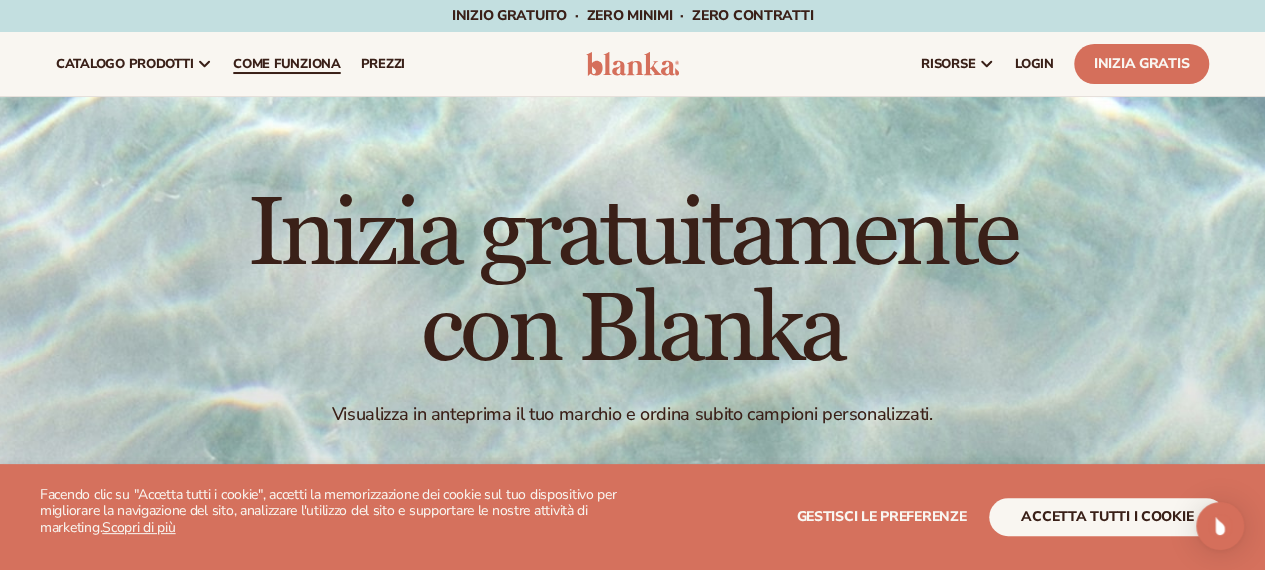 click on "Come funziona" at bounding box center [286, 64] 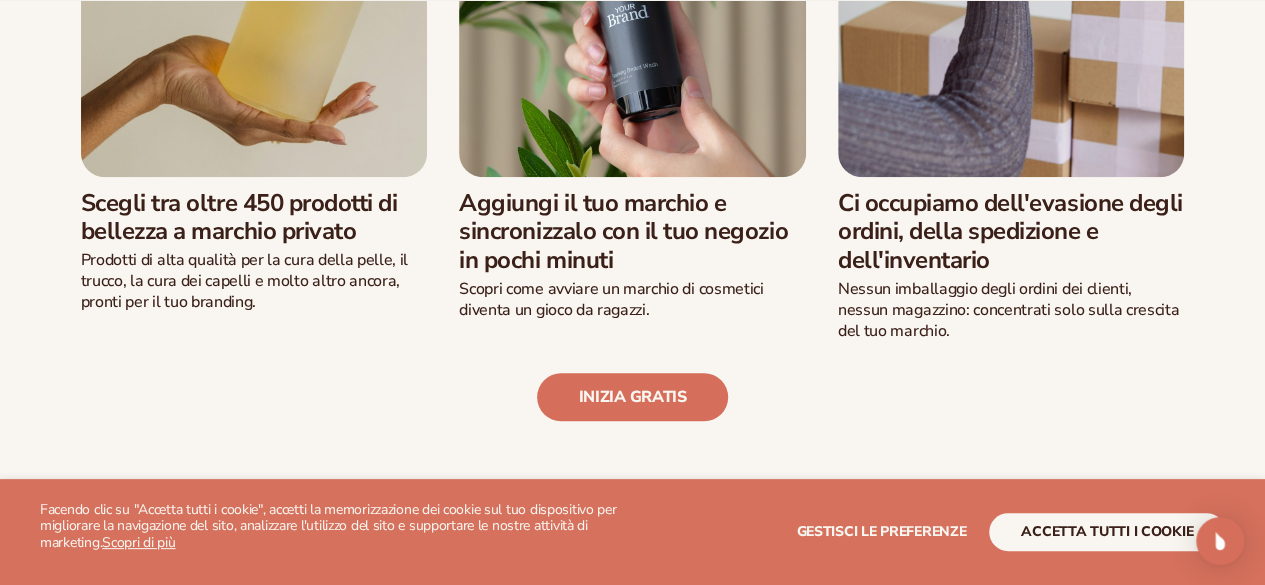 scroll, scrollTop: 800, scrollLeft: 0, axis: vertical 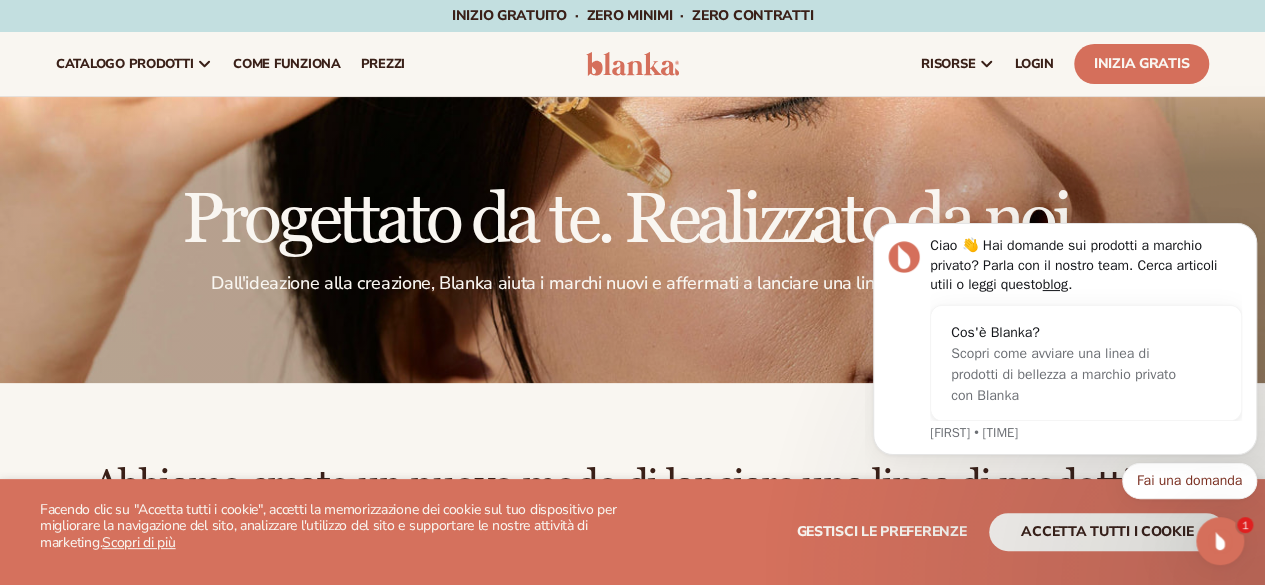 click at bounding box center (632, 240) 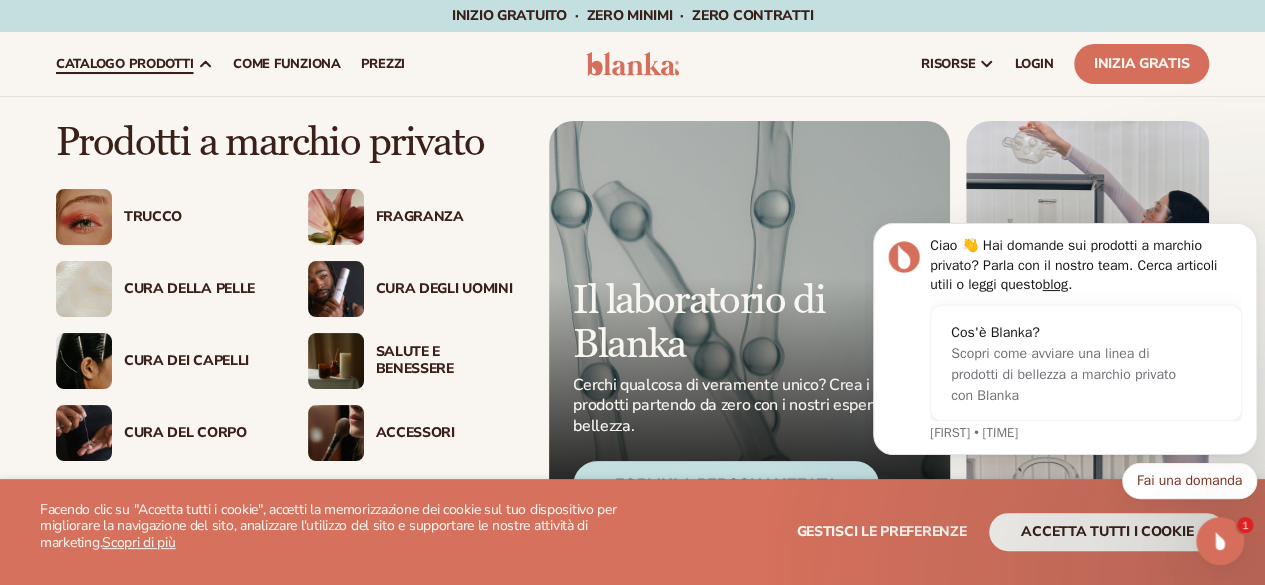 click on "Trucco" at bounding box center [153, 216] 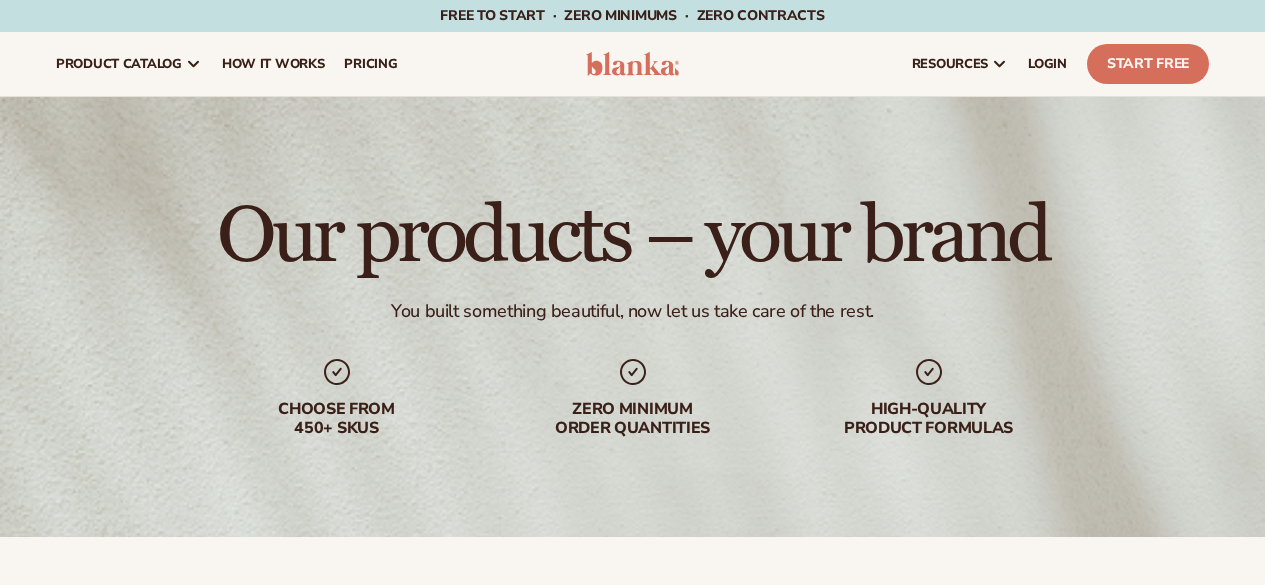 scroll, scrollTop: 0, scrollLeft: 0, axis: both 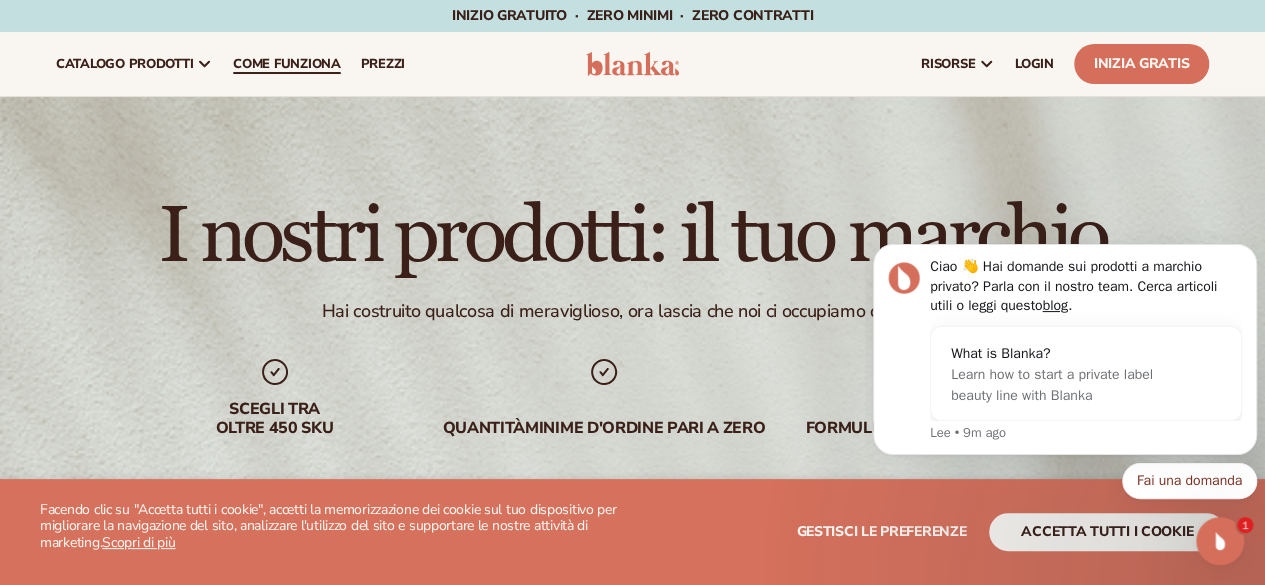 click on "Come funziona" at bounding box center (286, 64) 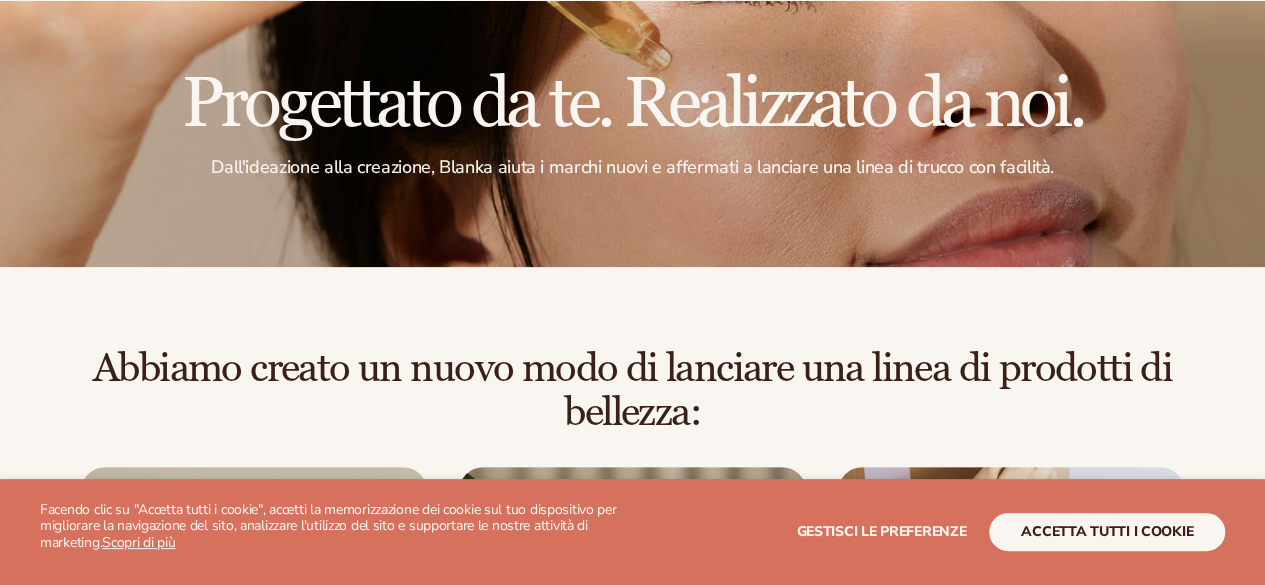 scroll, scrollTop: 200, scrollLeft: 0, axis: vertical 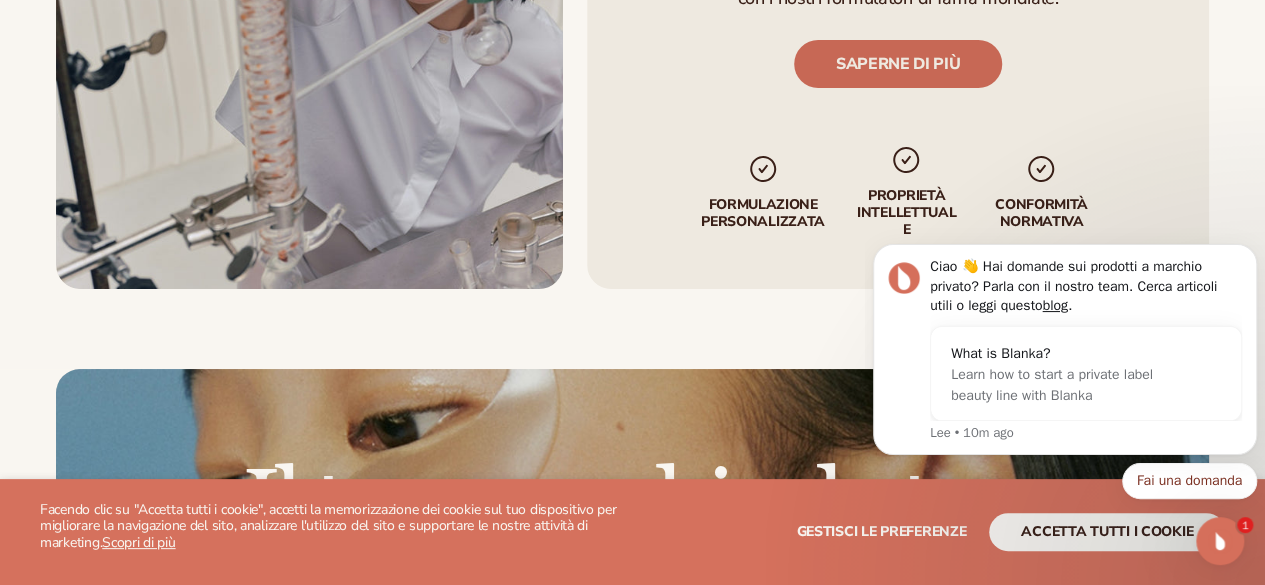 click on "SAPERNE DI PIÙ" at bounding box center [898, 65] 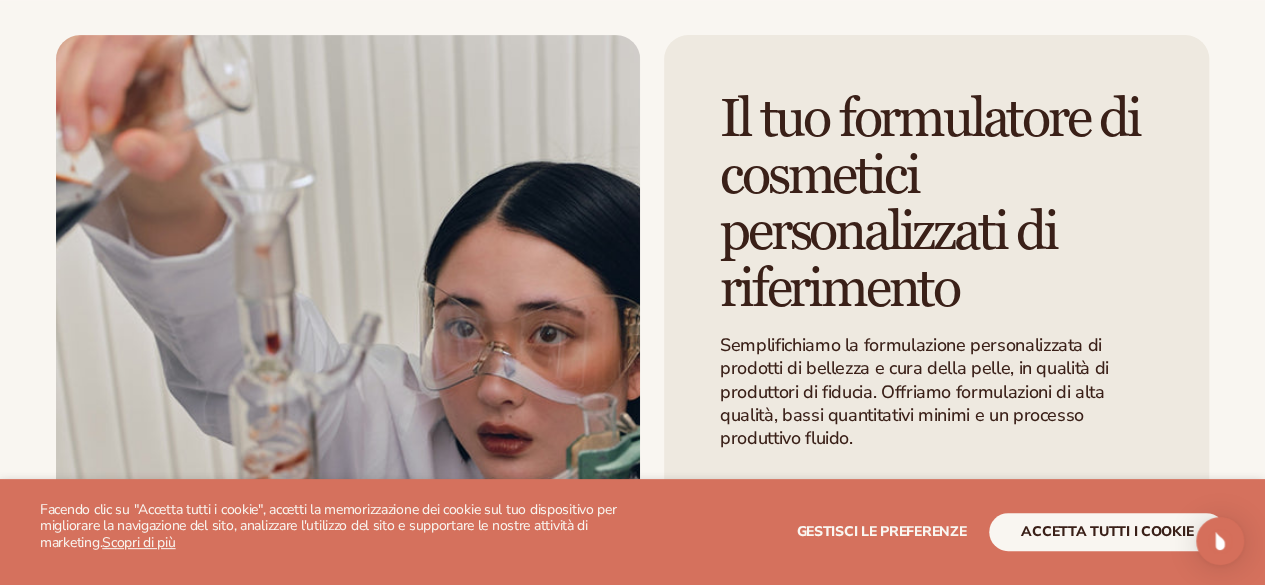 scroll, scrollTop: 500, scrollLeft: 0, axis: vertical 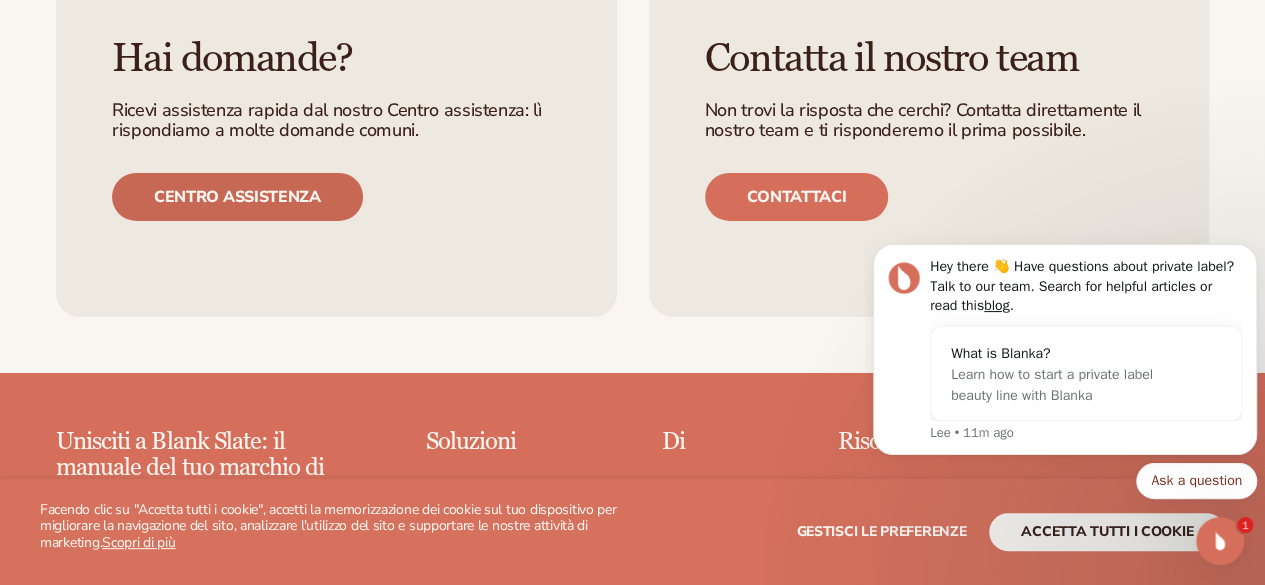 click on "Centro assistenza" at bounding box center (237, 197) 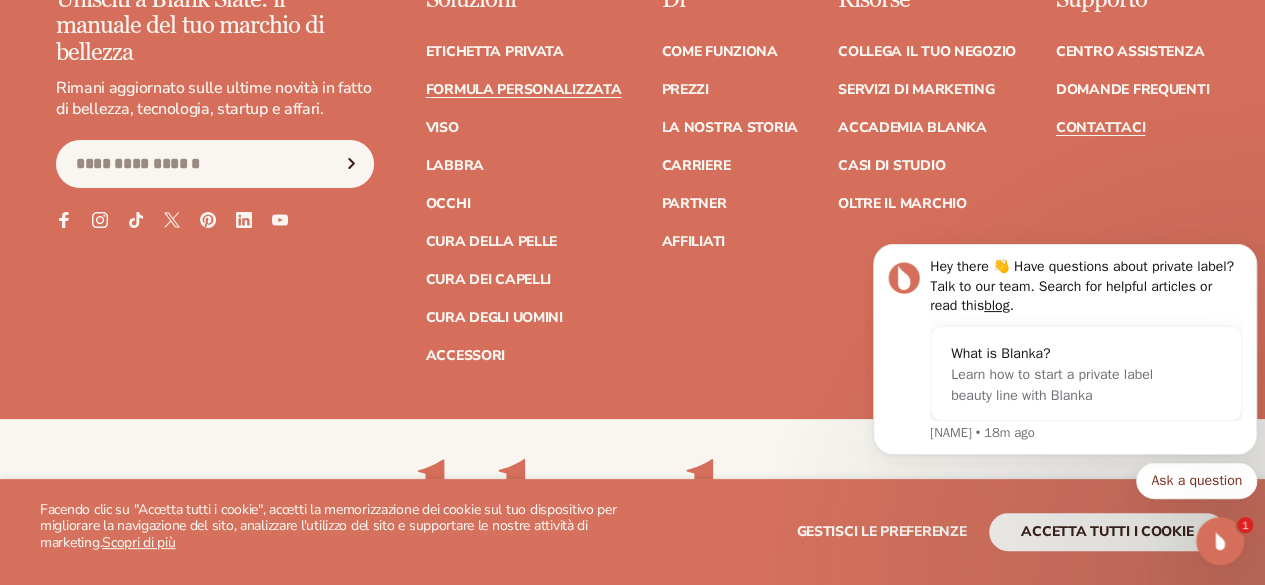 scroll, scrollTop: 3800, scrollLeft: 0, axis: vertical 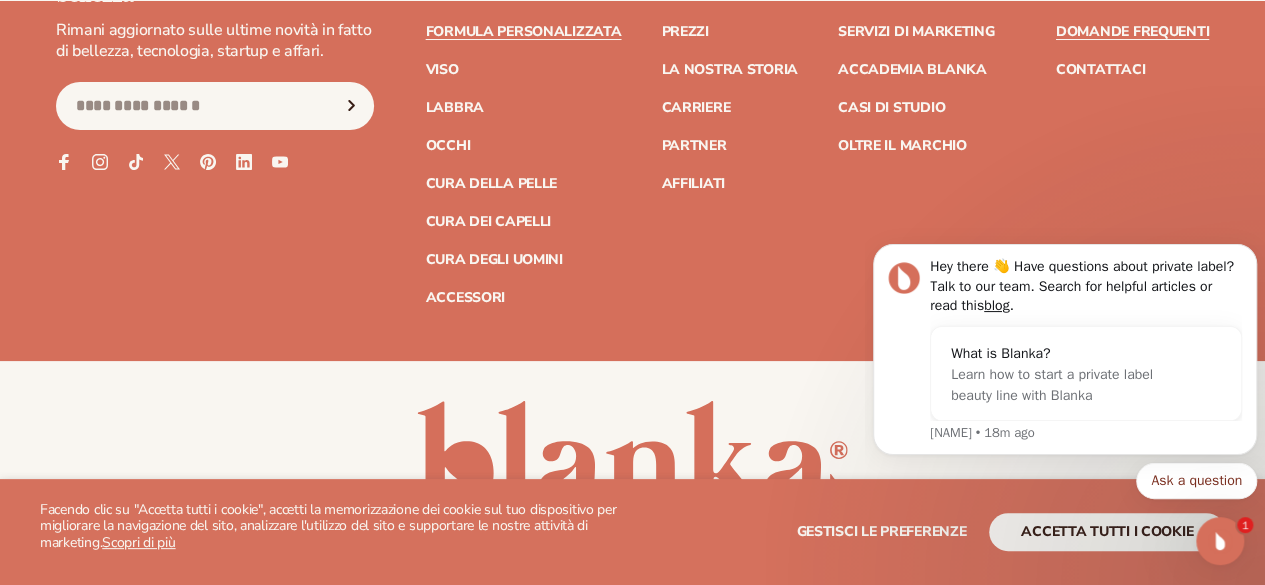 click on "Domande frequenti" at bounding box center (1132, 31) 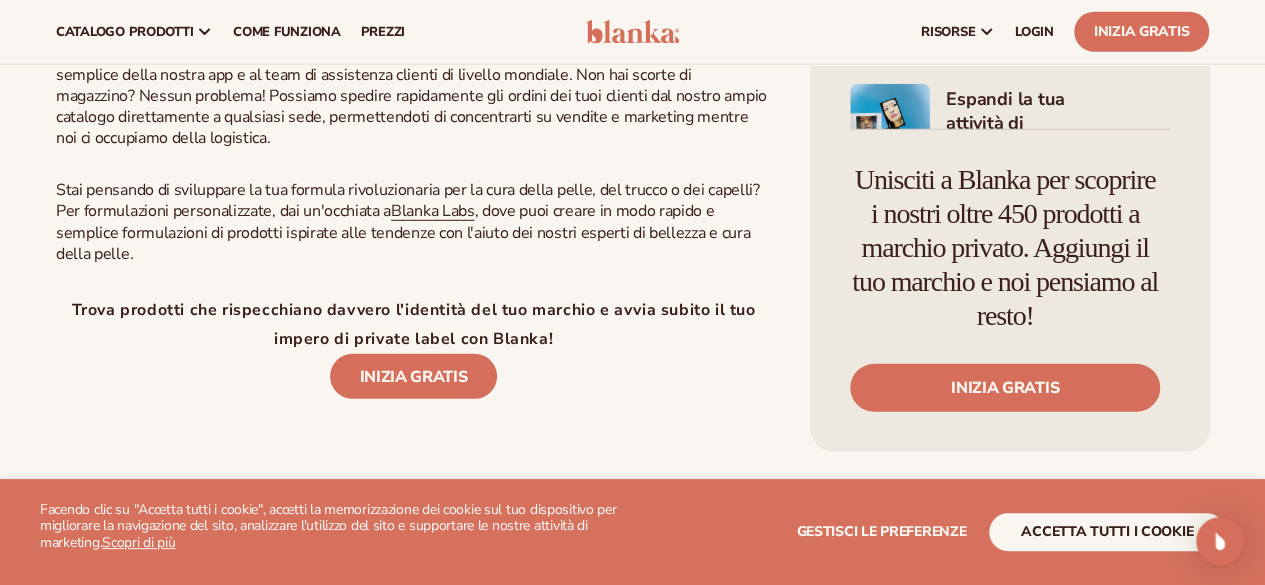 scroll, scrollTop: 2800, scrollLeft: 0, axis: vertical 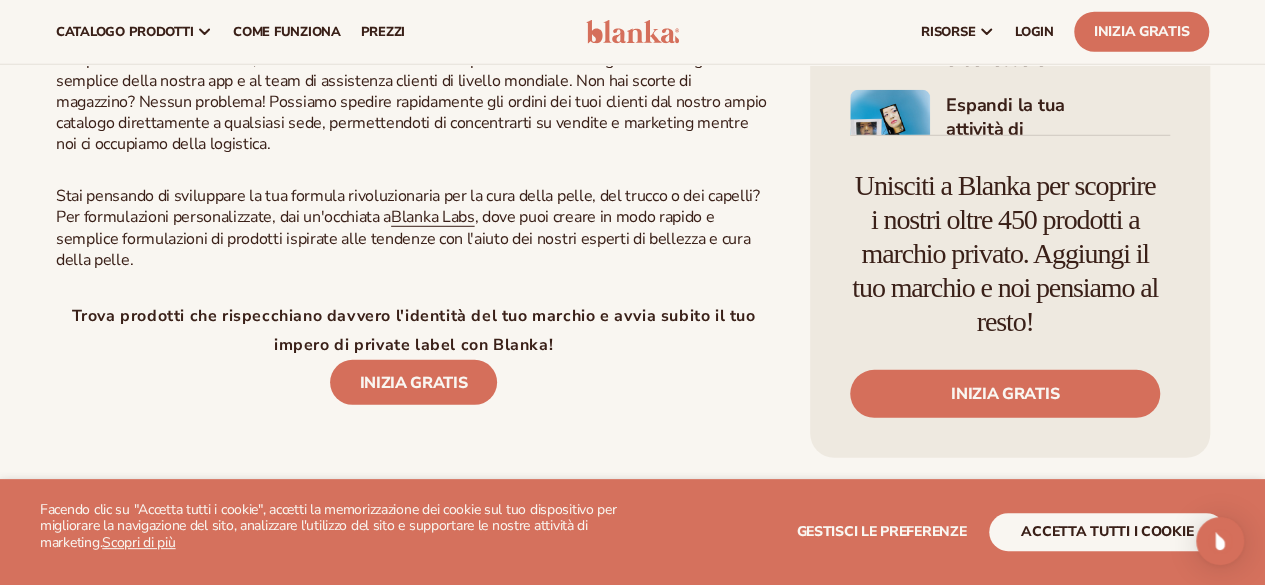 click on "Costruisci il tuo marchio di bellezza e benessere con Blanka" at bounding box center [1026, -119] 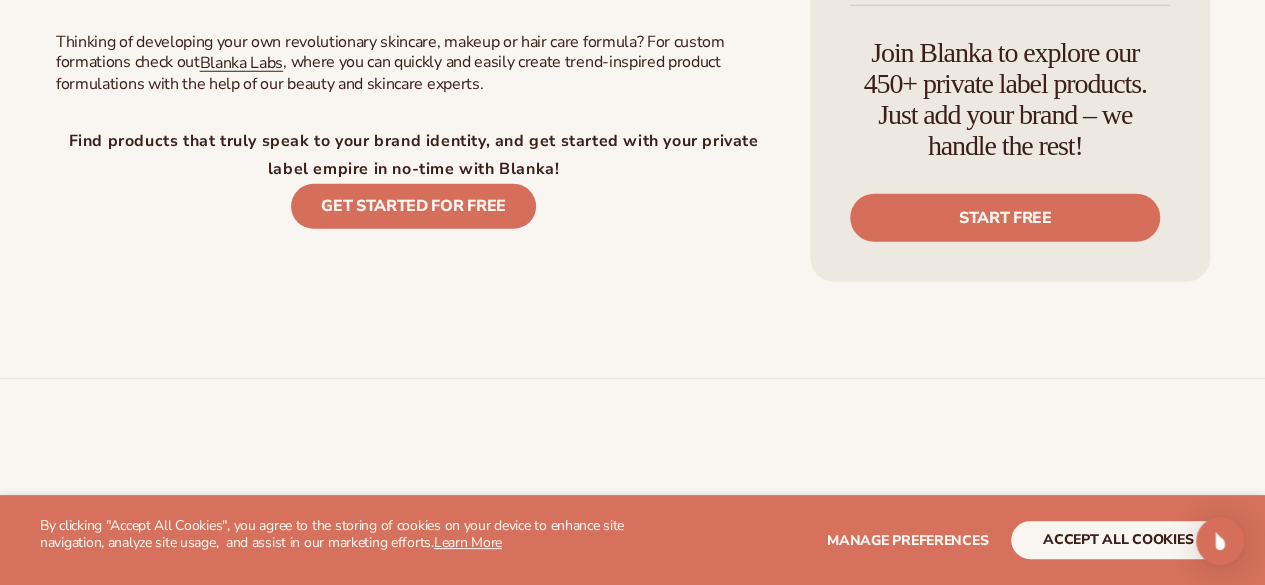 scroll, scrollTop: 2919, scrollLeft: 0, axis: vertical 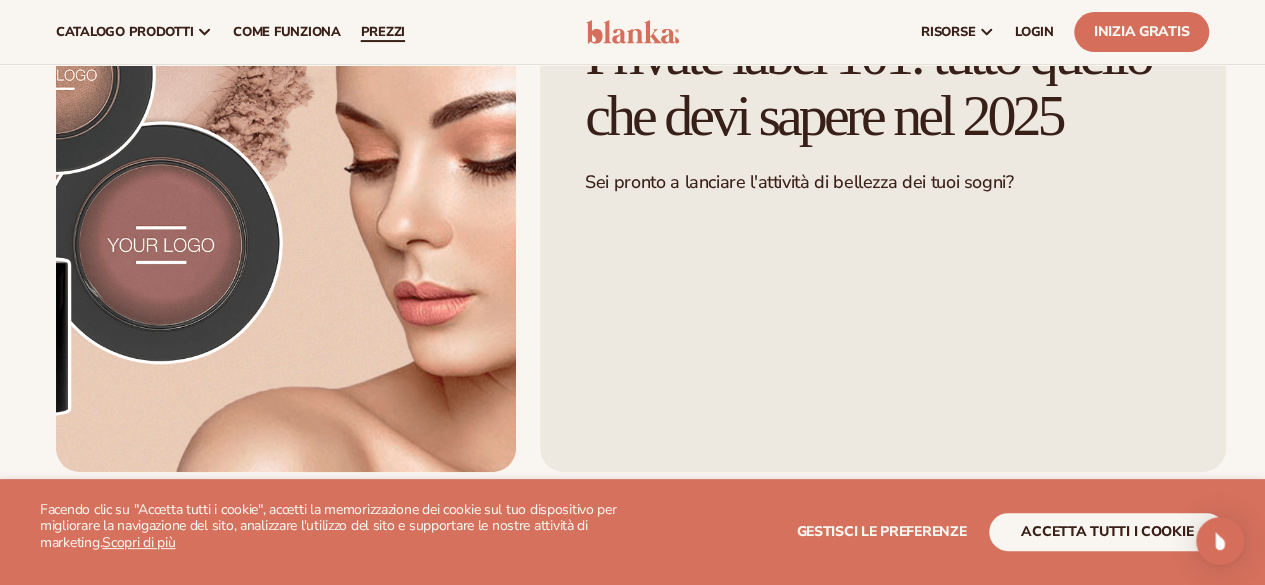 click on "prezzi" at bounding box center [383, 32] 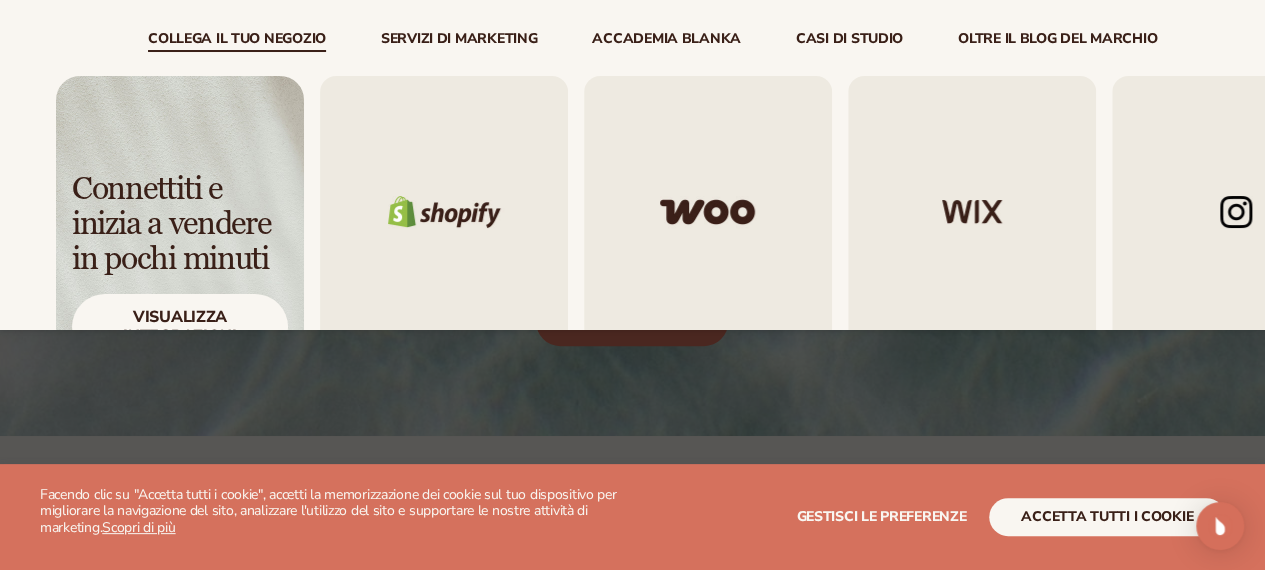 scroll, scrollTop: 200, scrollLeft: 0, axis: vertical 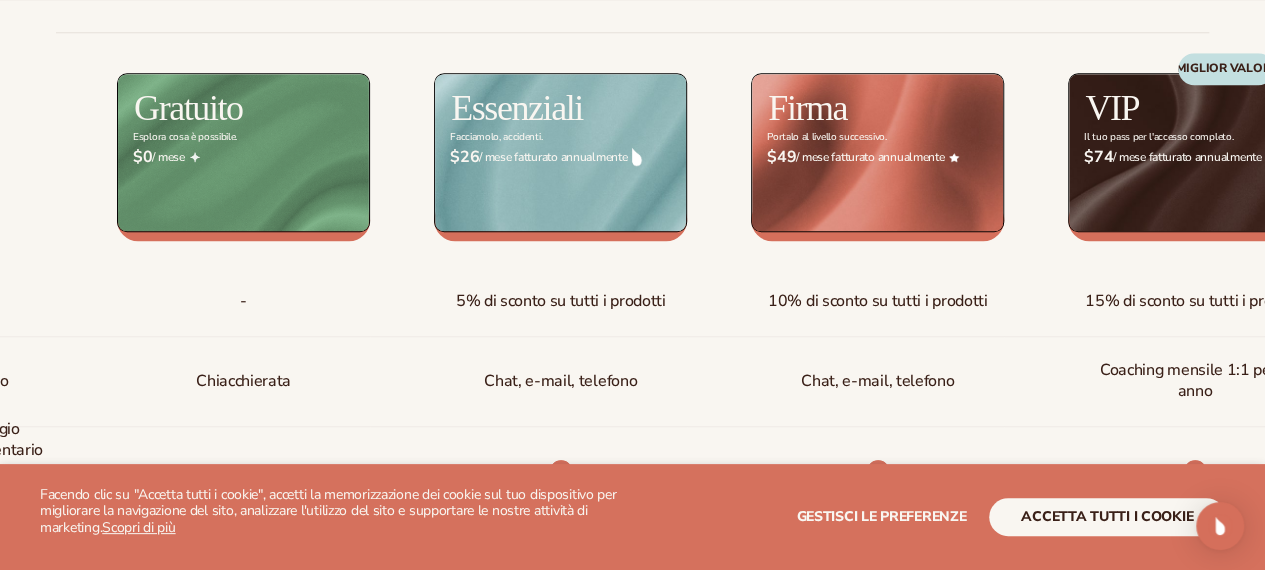 click on "$
$0 / mese" at bounding box center (243, 157) 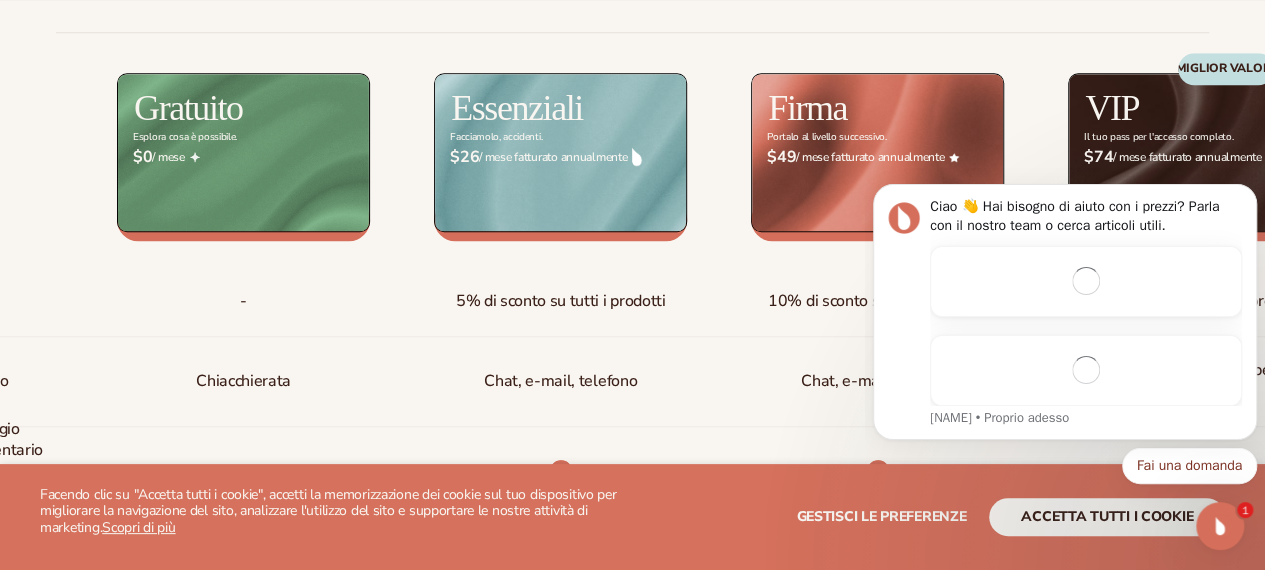 scroll, scrollTop: 0, scrollLeft: 0, axis: both 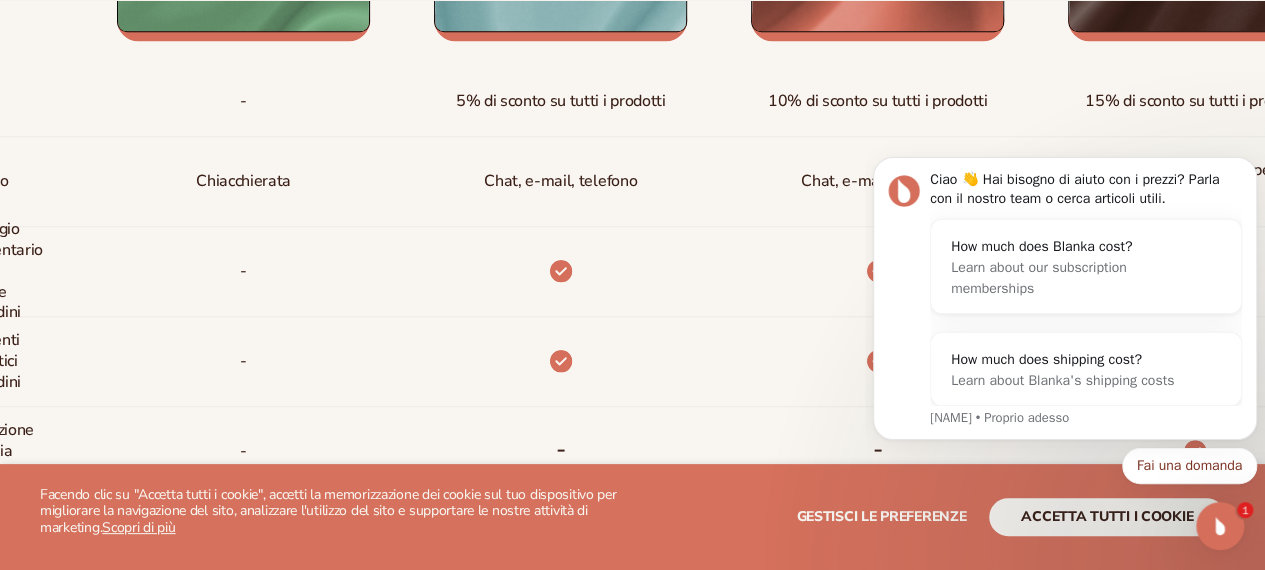 click on "Stoccaggio dell'inventario ed    evasione degli ordini" at bounding box center (-7, 271) 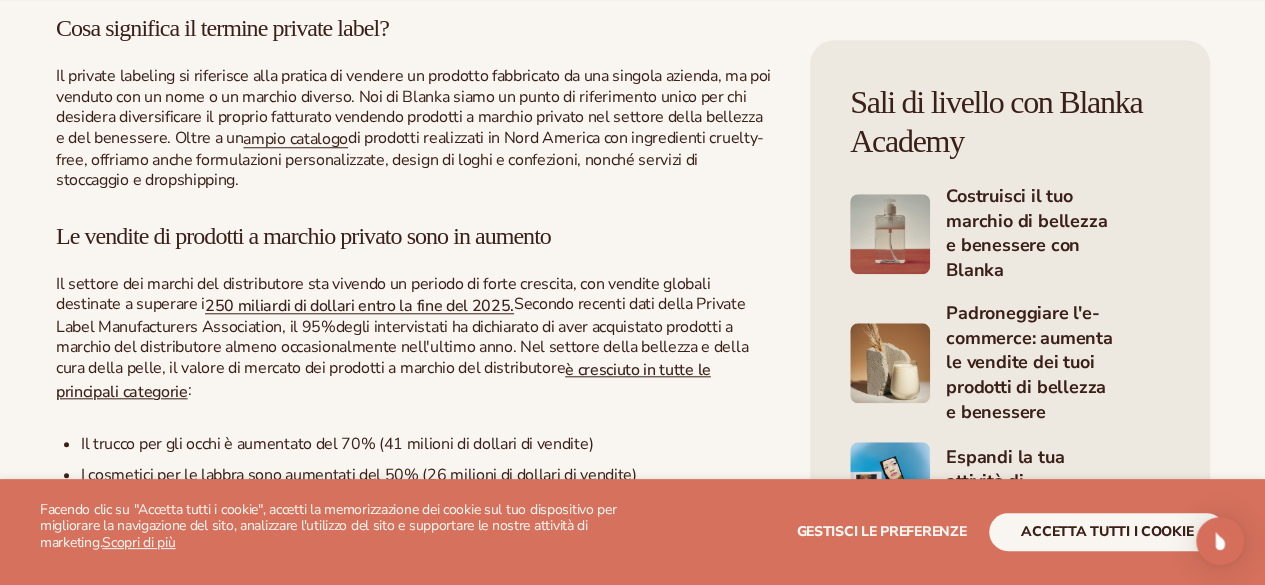 scroll, scrollTop: 819, scrollLeft: 0, axis: vertical 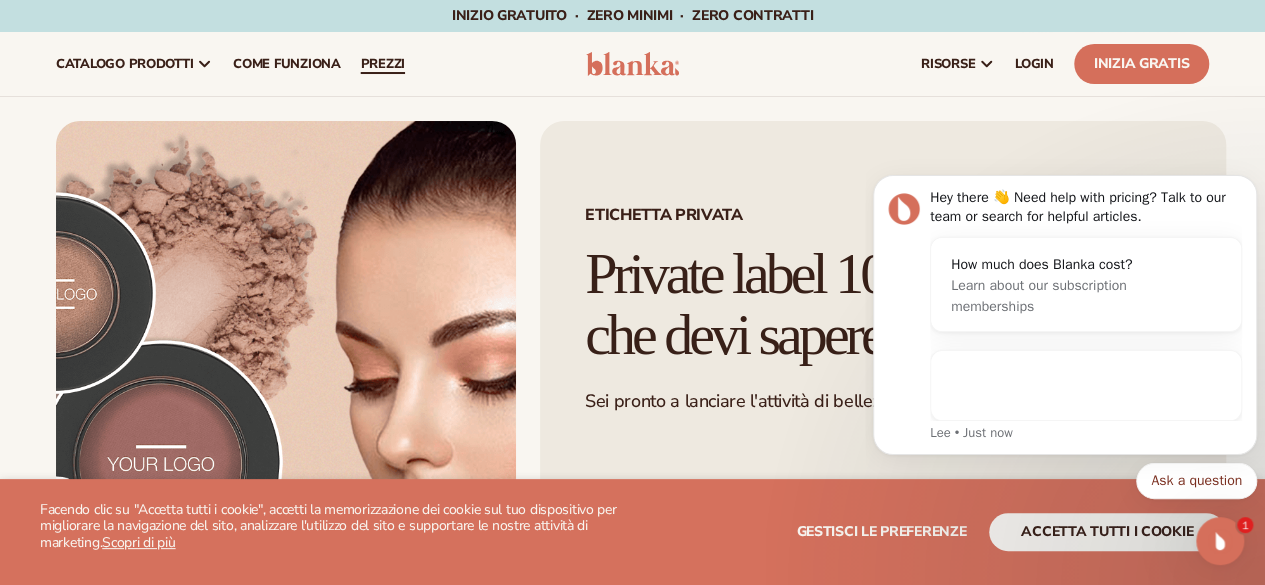 click on "prezzi" at bounding box center [383, 64] 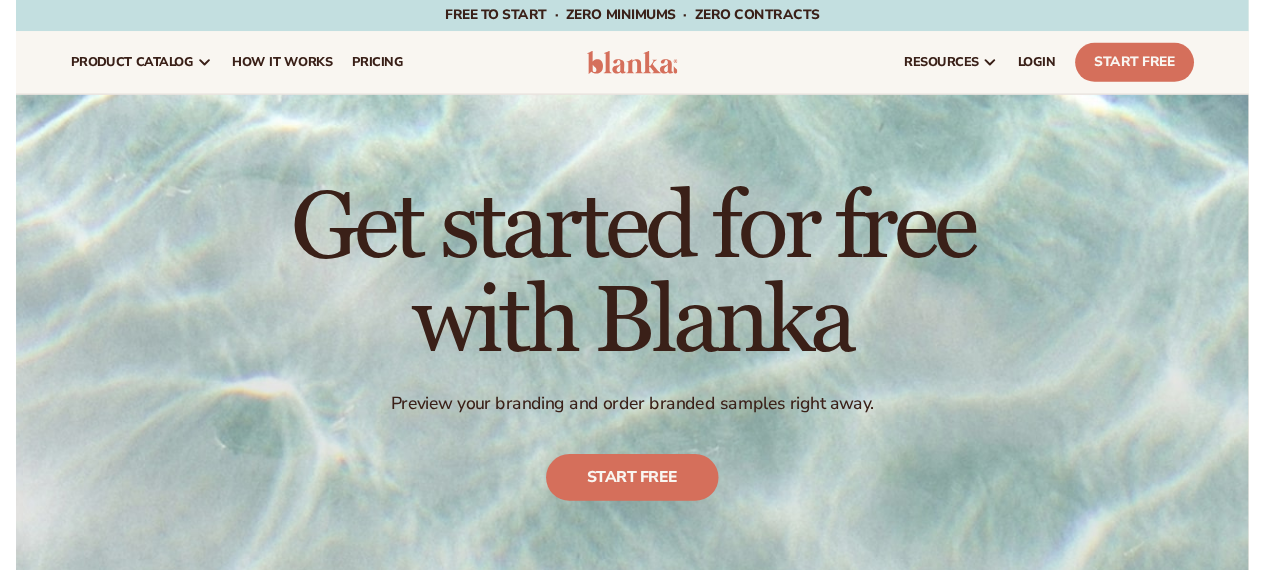 scroll, scrollTop: 0, scrollLeft: 0, axis: both 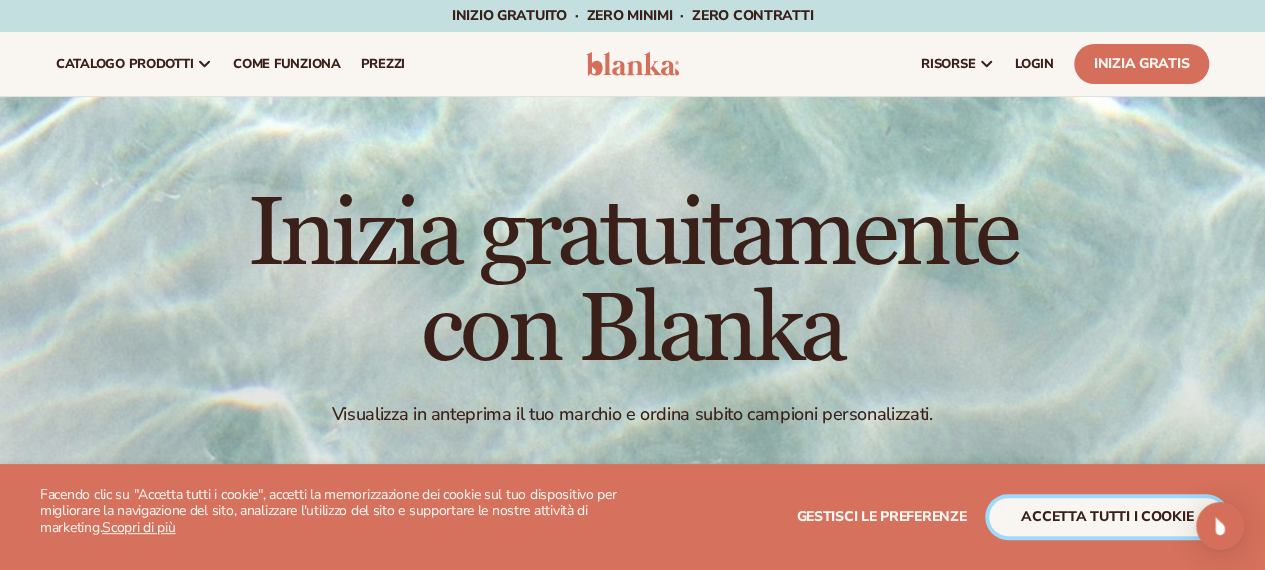 click on "accetta tutti i cookie" at bounding box center [1107, 516] 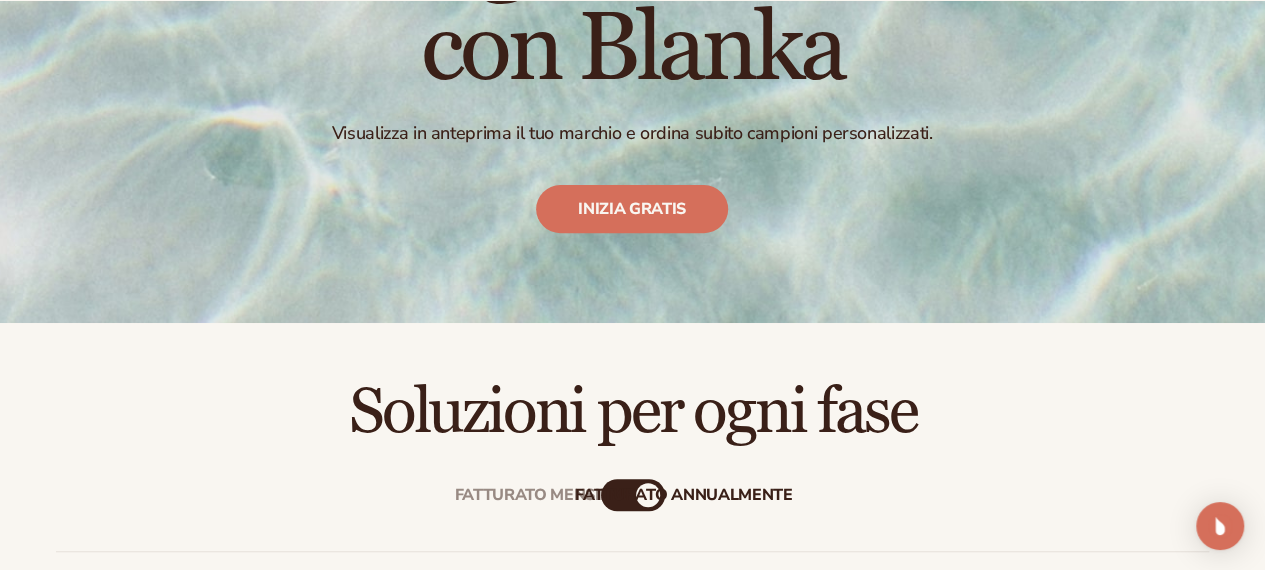 scroll, scrollTop: 300, scrollLeft: 0, axis: vertical 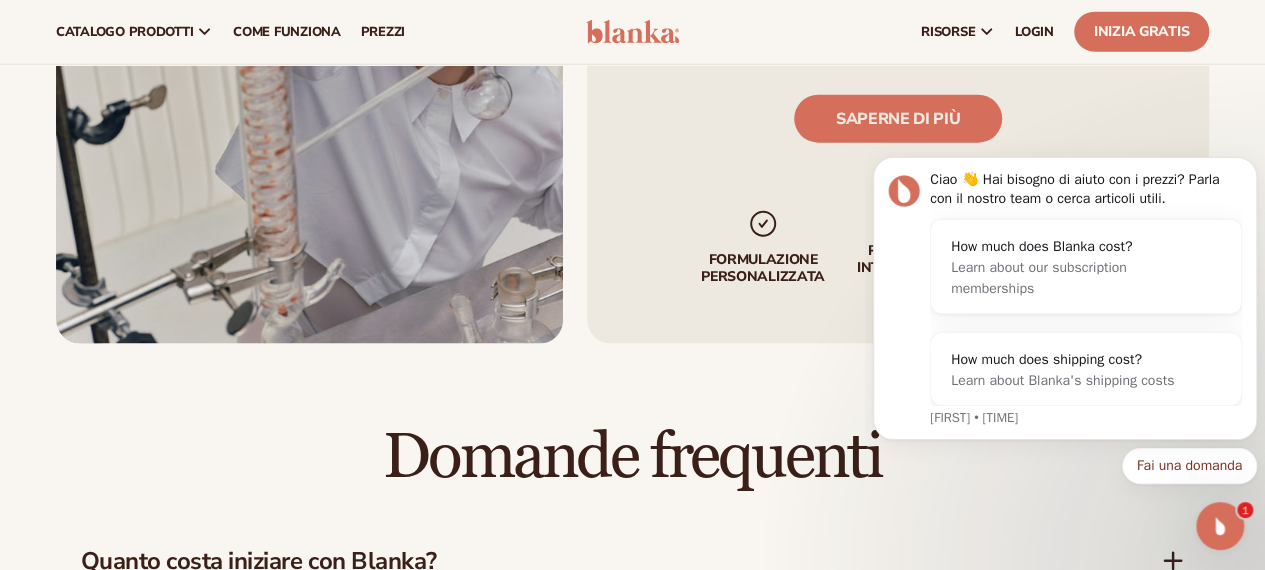 click 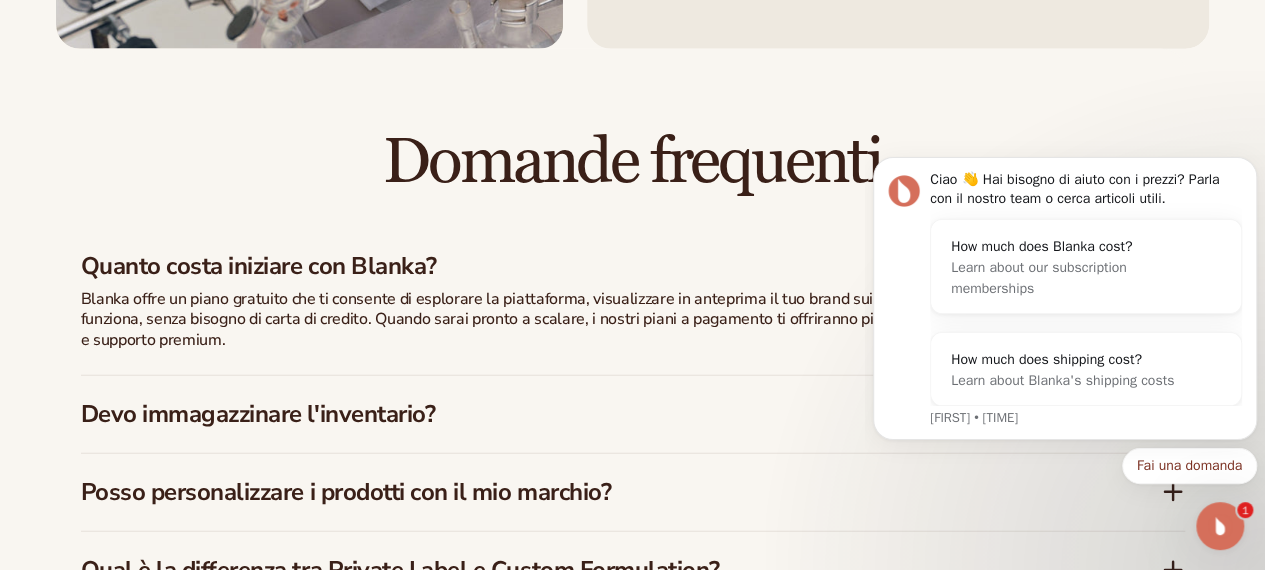 scroll, scrollTop: 2701, scrollLeft: 0, axis: vertical 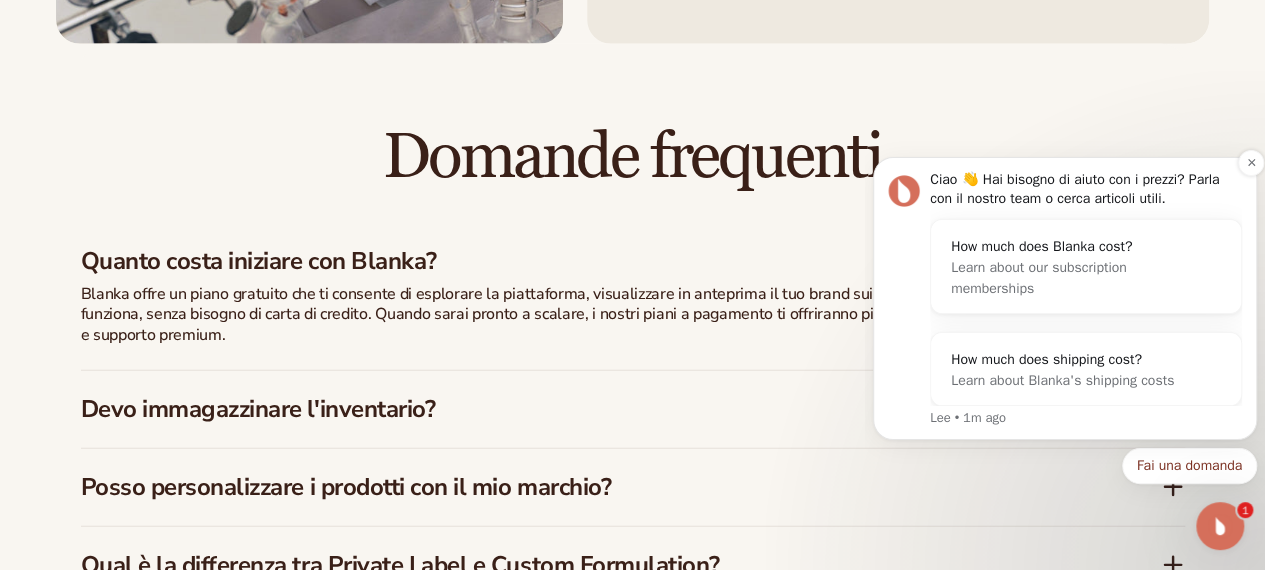 click on "Ciao 👋 Hai bisogno di aiuto con i prezzi? Parla con il nostro team o cerca articoli utili.   How much does Blanka cost? Learn about our subscription memberships   How much does shipping cost? Learn about Blanka's shipping costs [FIRST] • [TIME]" at bounding box center [1065, 298] 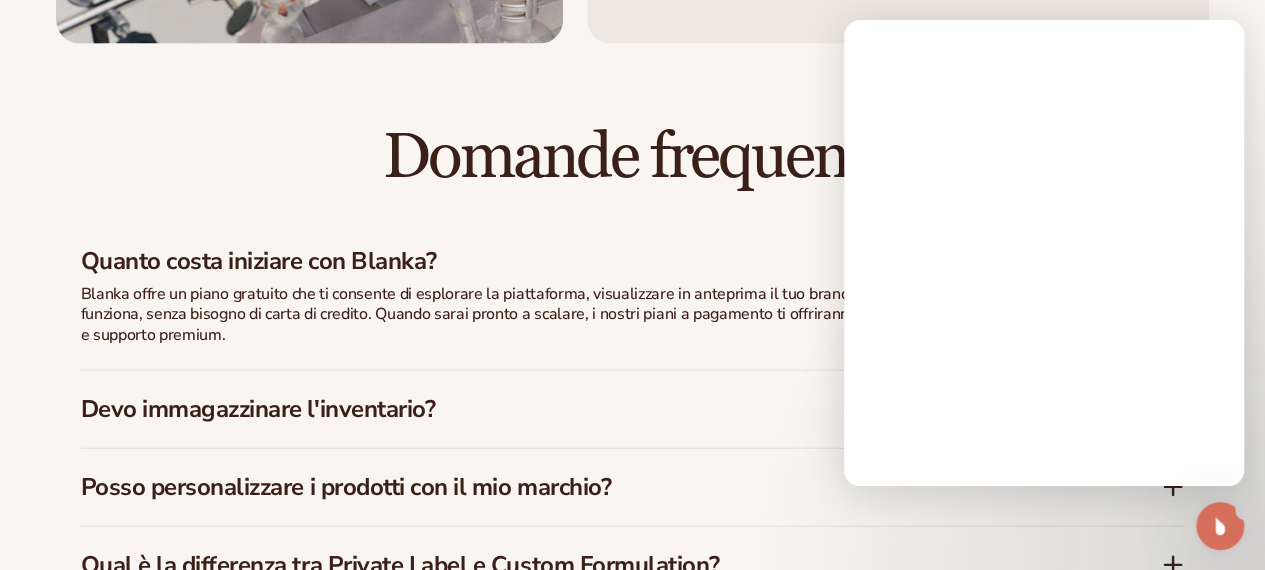 scroll, scrollTop: 0, scrollLeft: 0, axis: both 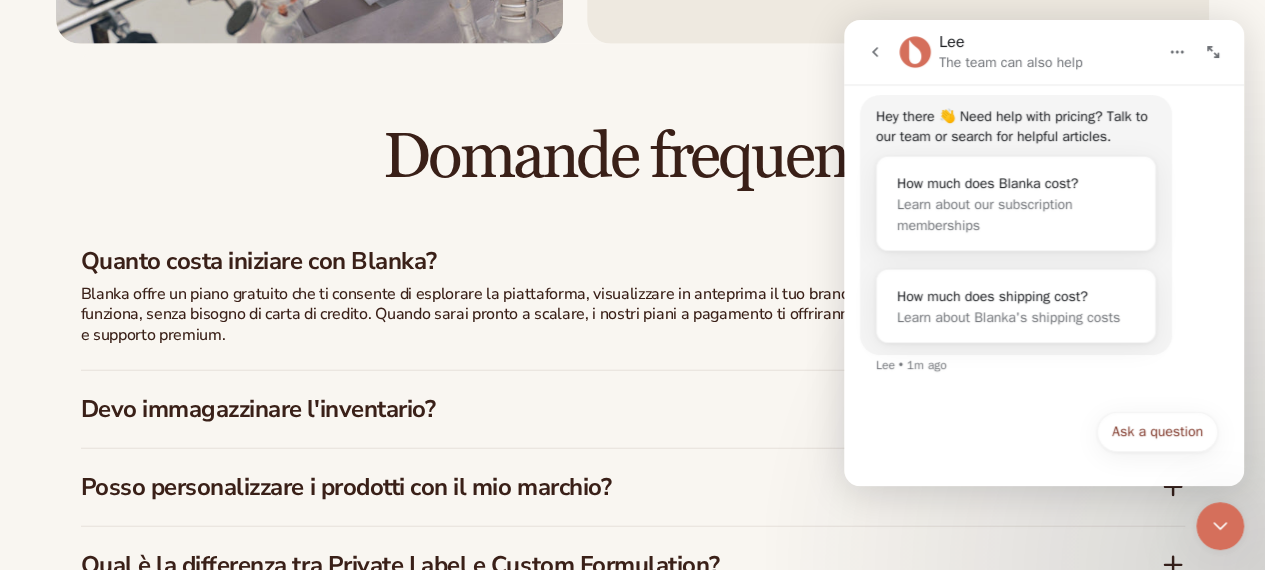 click at bounding box center [1177, 52] 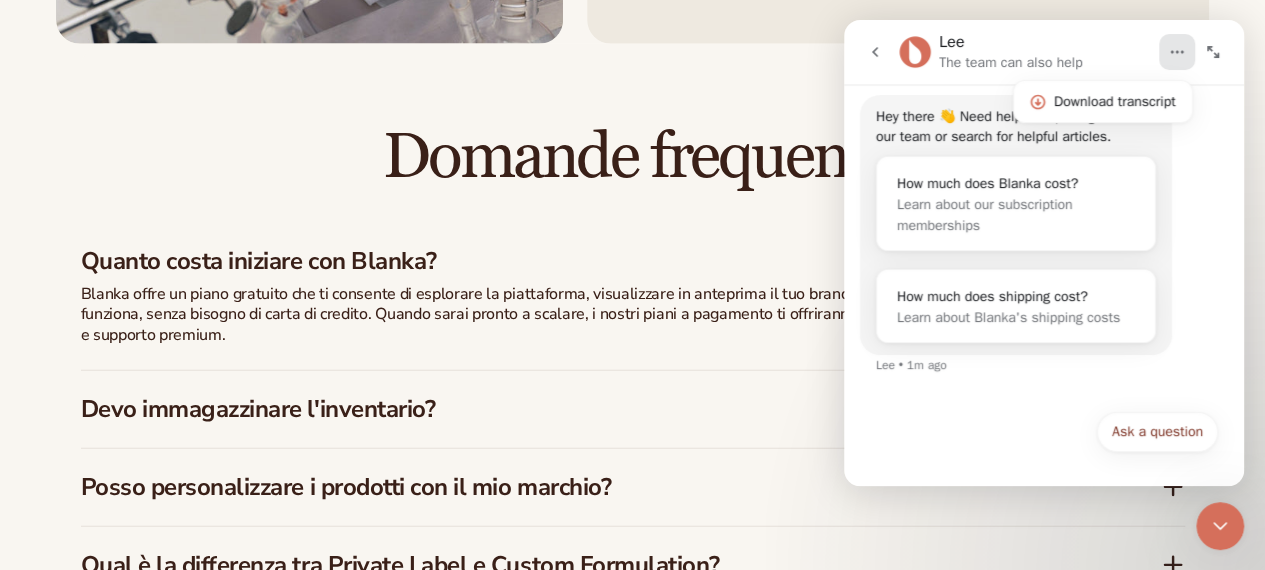 click 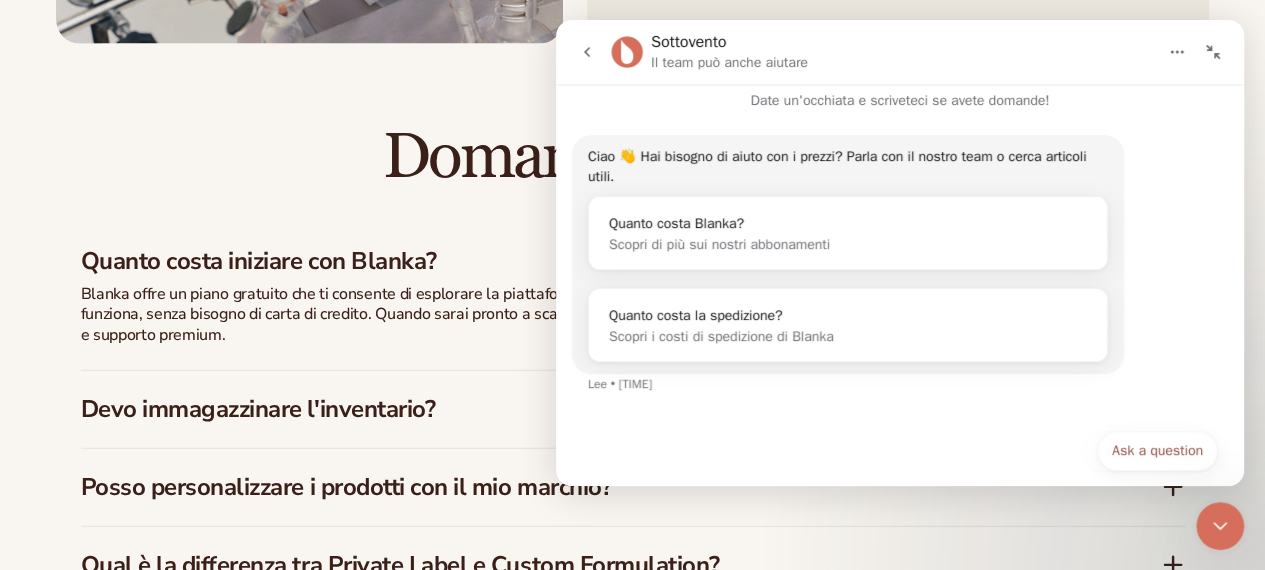 scroll, scrollTop: 30, scrollLeft: 0, axis: vertical 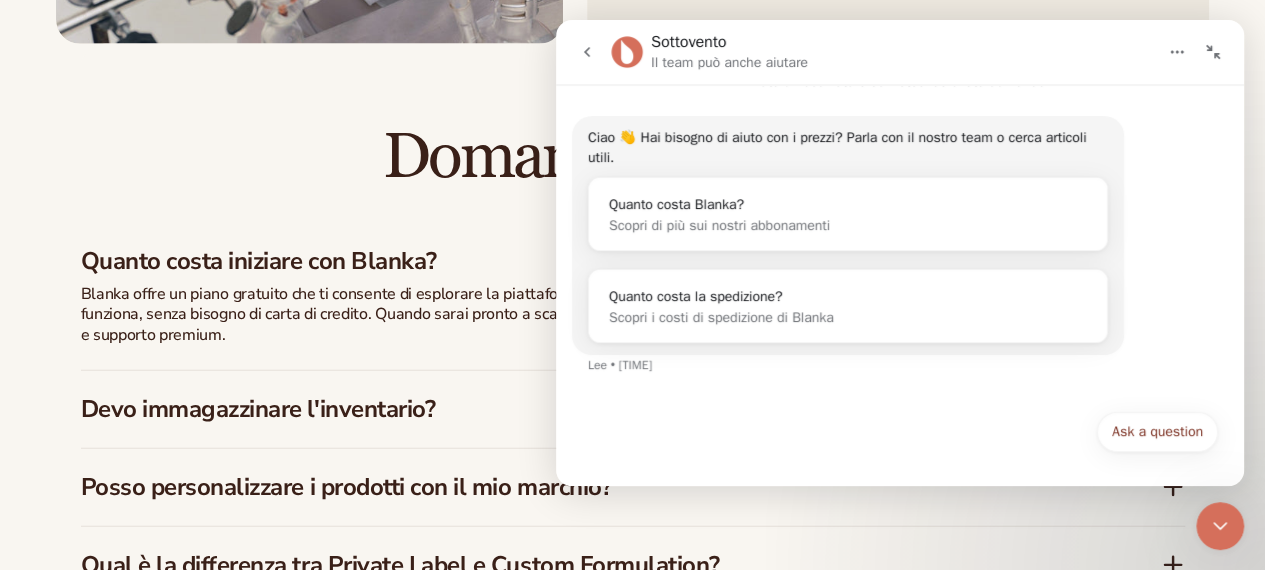 click 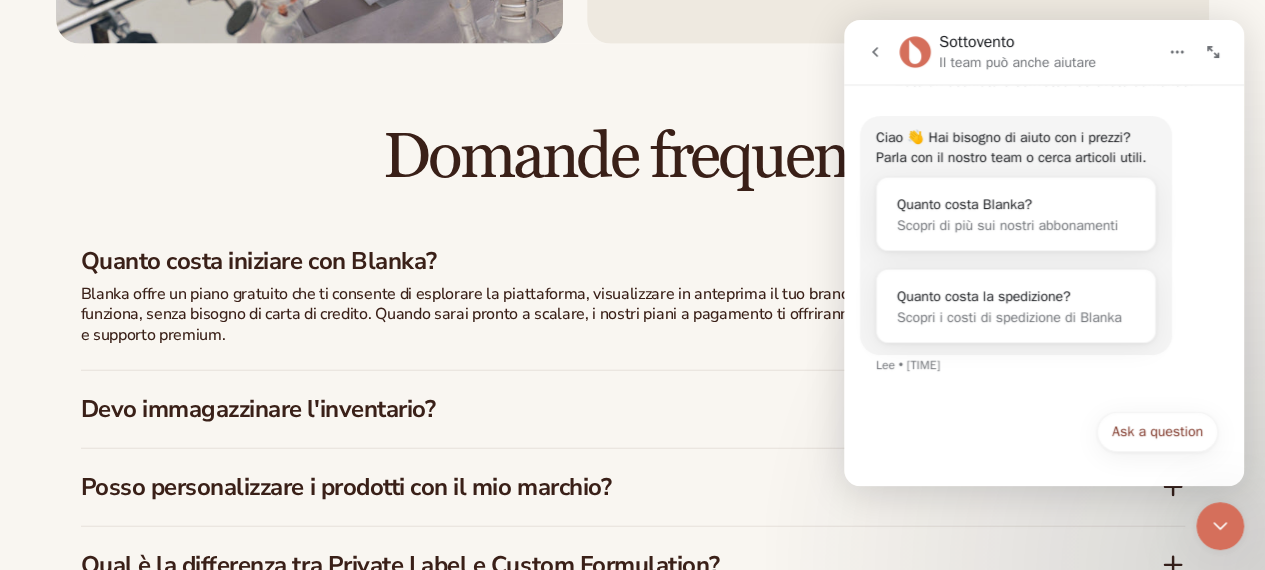 click on "Domande frequenti
Quanto costa iniziare con Blanka?
Blanka offre un piano gratuito che ti consente di esplorare la piattaforma, visualizzare in anteprima il tuo brand sui prodotti e vedere come funziona, senza bisogno di carta di credito. Quando sarai pronto a scalare, i nostri piani a pagamento ti offriranno più prodotti, opzioni di branding e supporto premium." at bounding box center (633, 520) 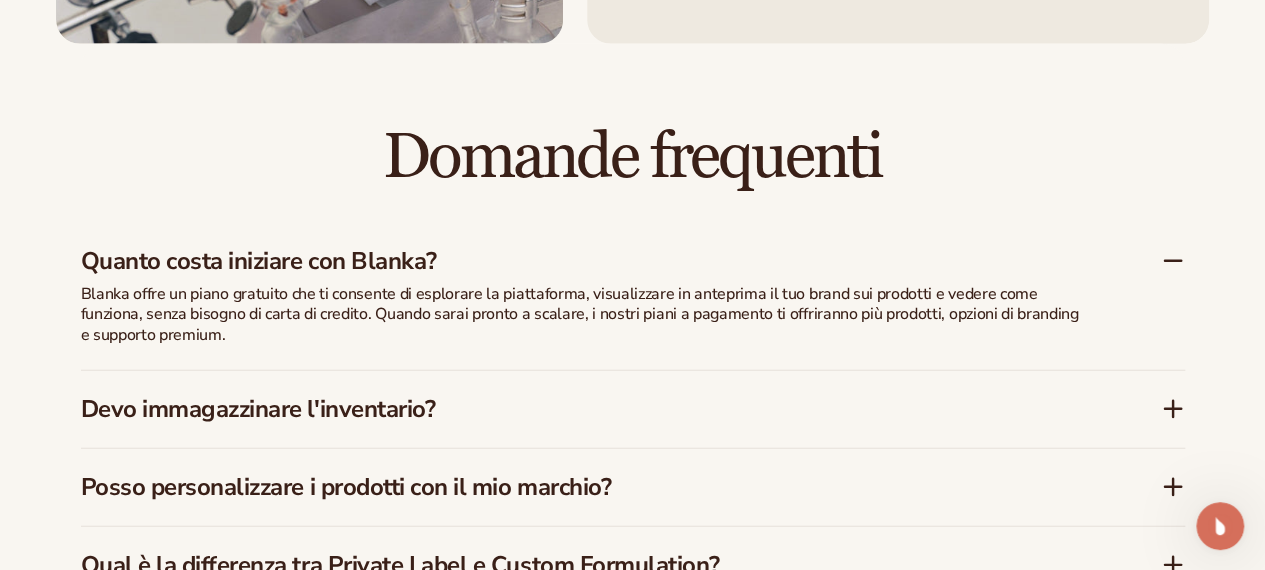 scroll, scrollTop: 0, scrollLeft: 0, axis: both 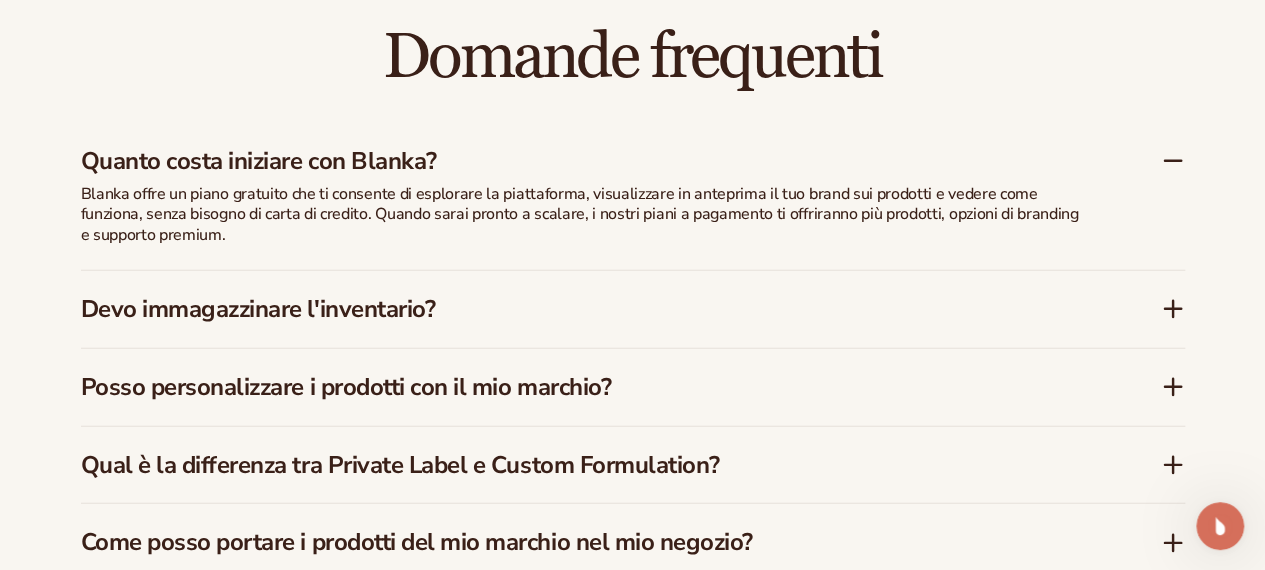 click 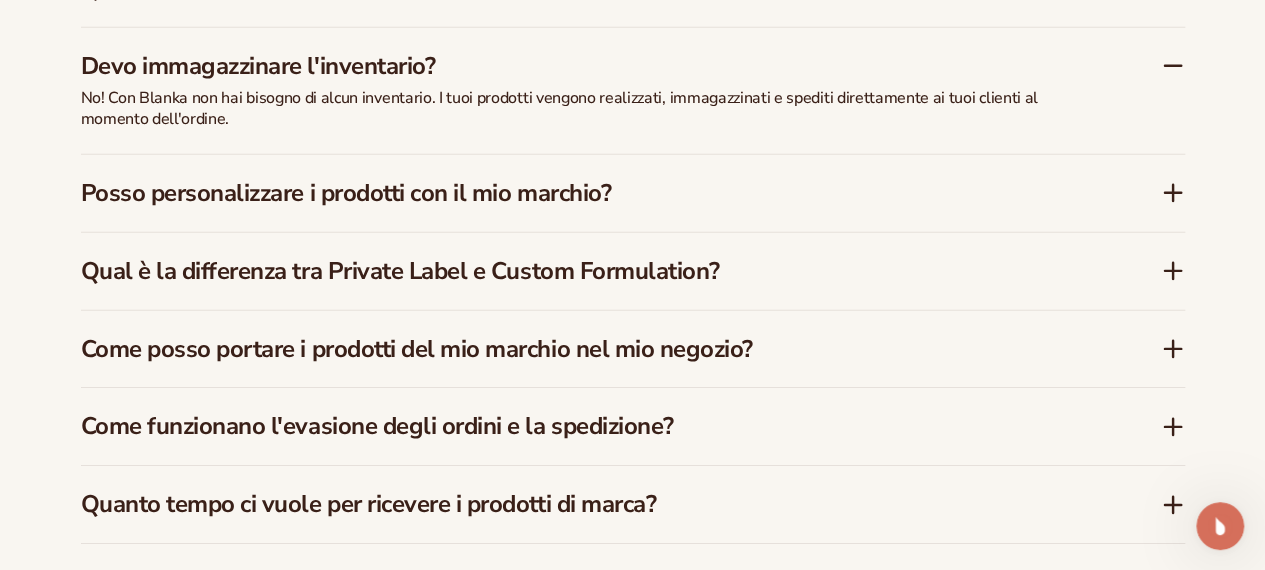 scroll, scrollTop: 3001, scrollLeft: 0, axis: vertical 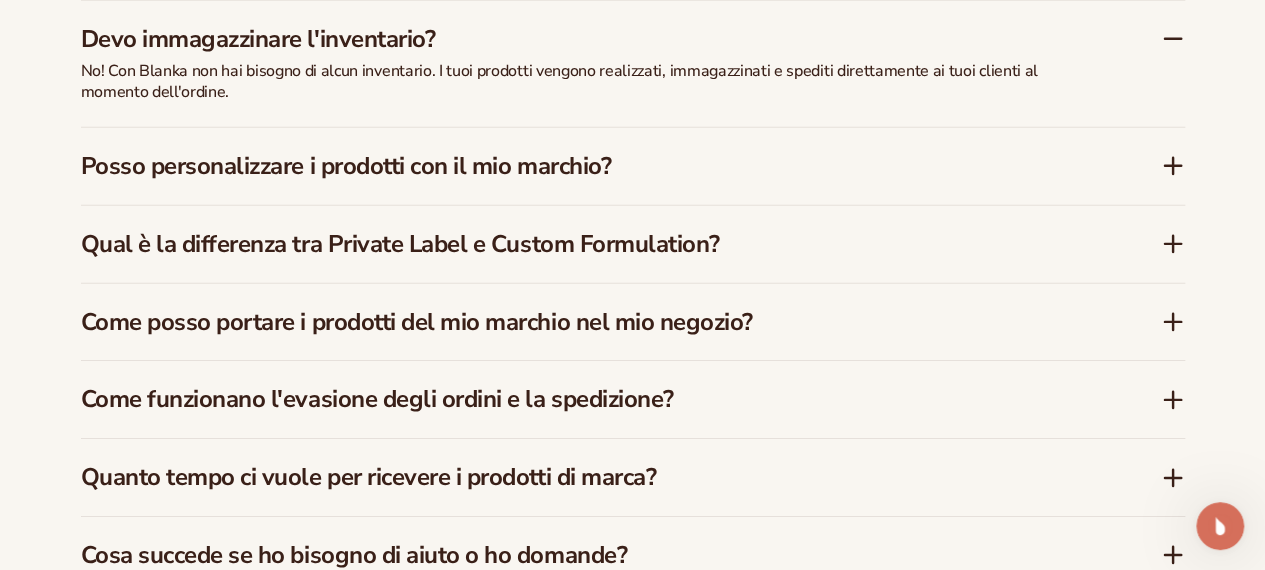 click 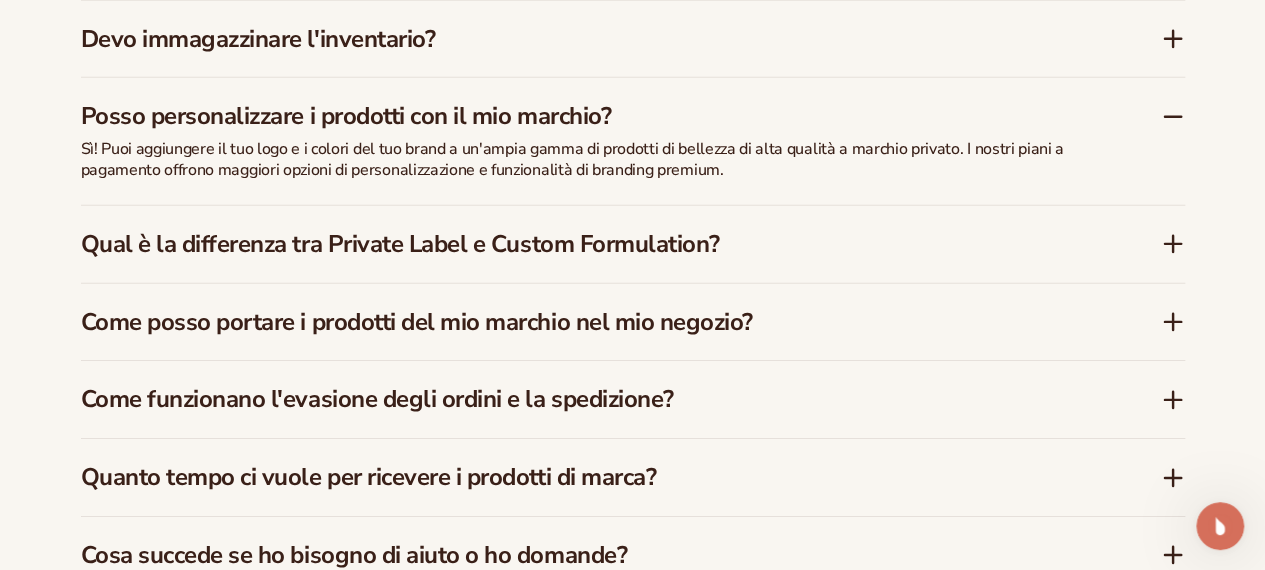 click 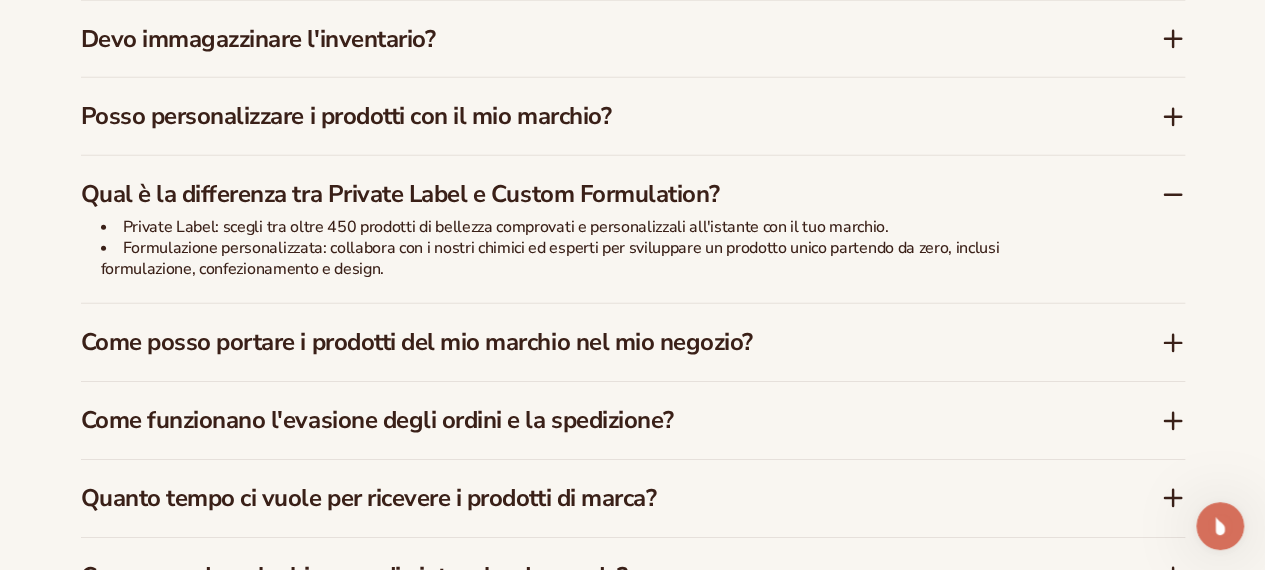 click 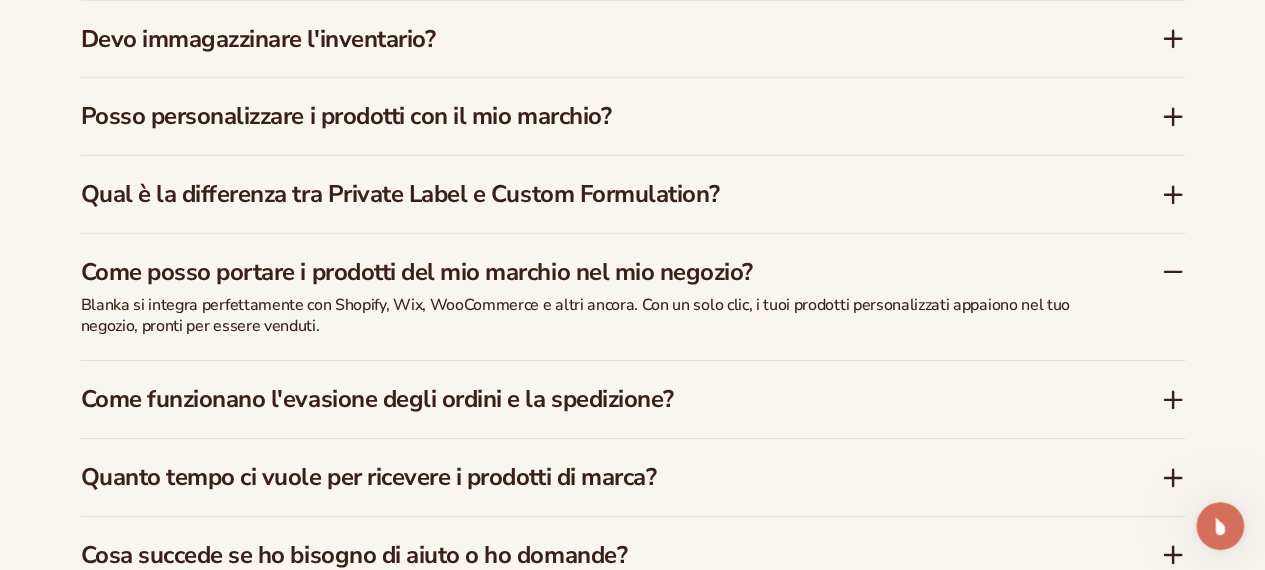 click 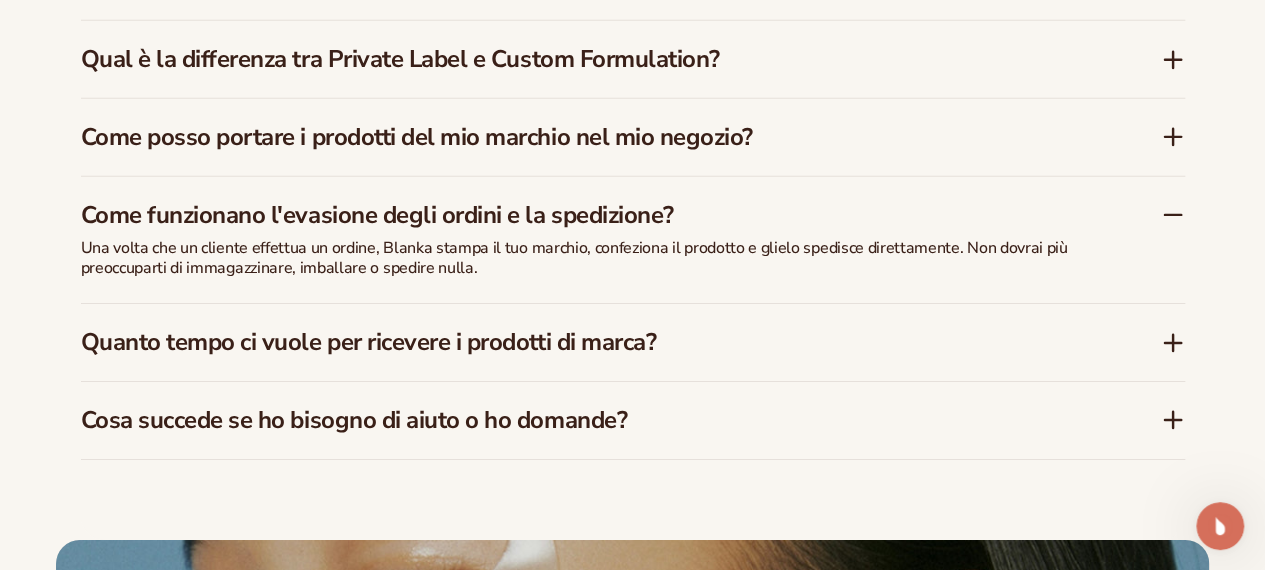 scroll, scrollTop: 3201, scrollLeft: 0, axis: vertical 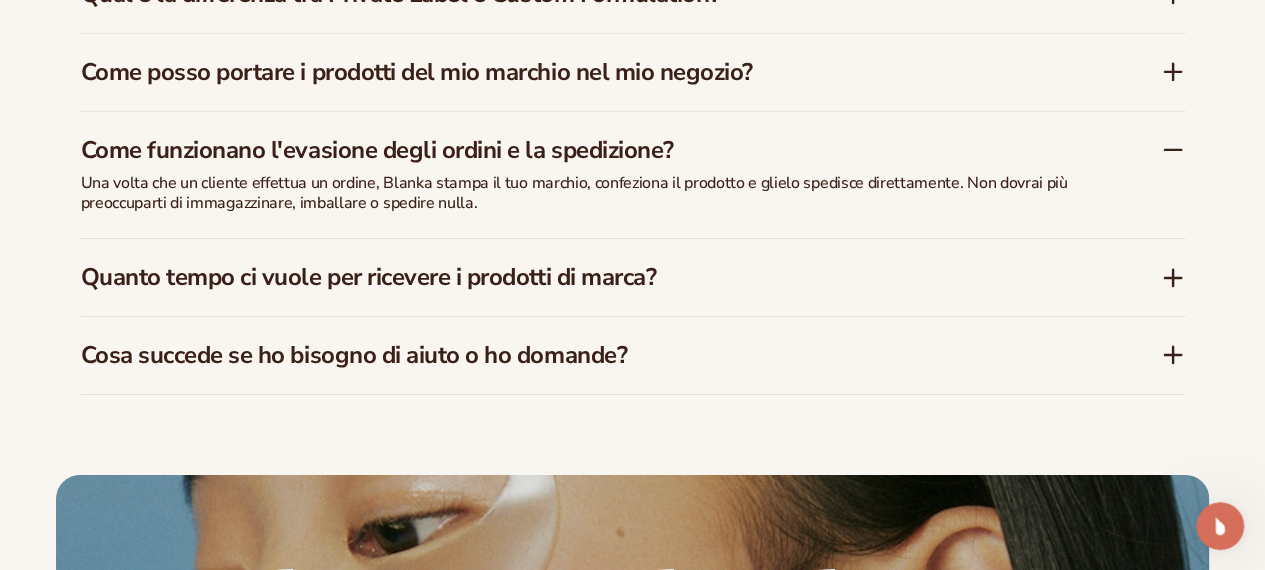 click 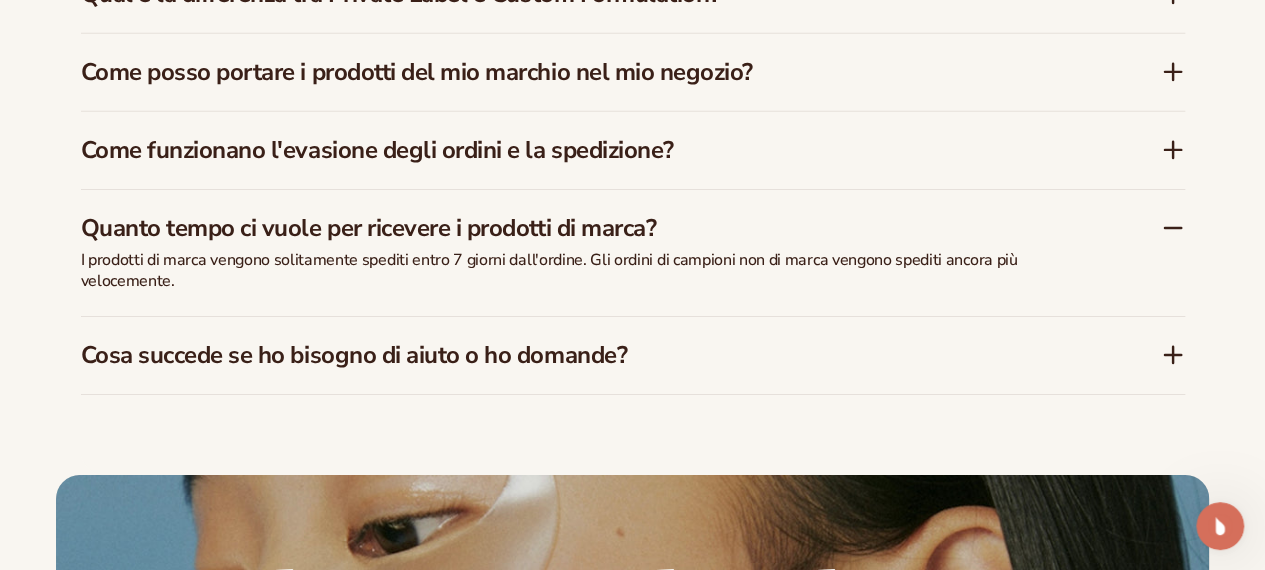 click 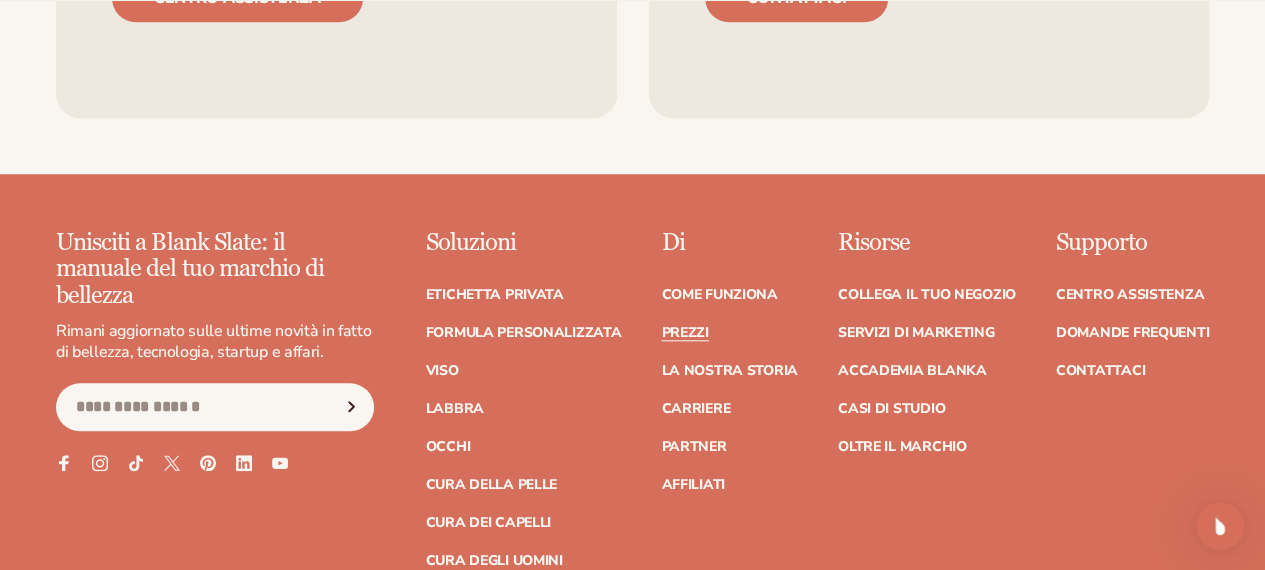 scroll, scrollTop: 4701, scrollLeft: 0, axis: vertical 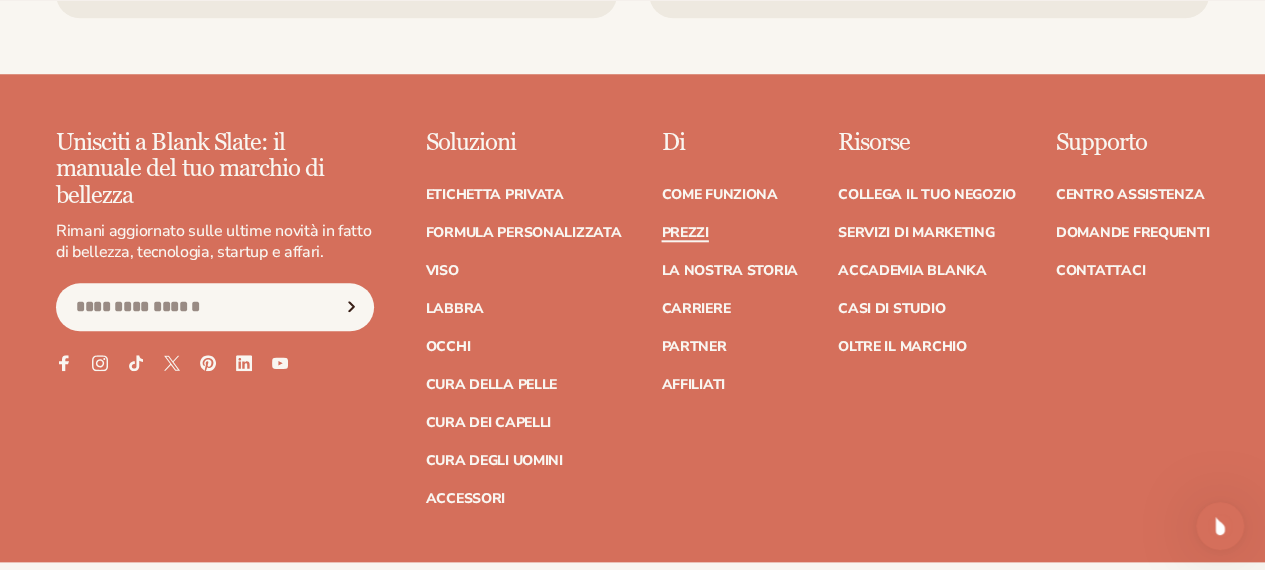 click on "Prezzi" at bounding box center (684, 232) 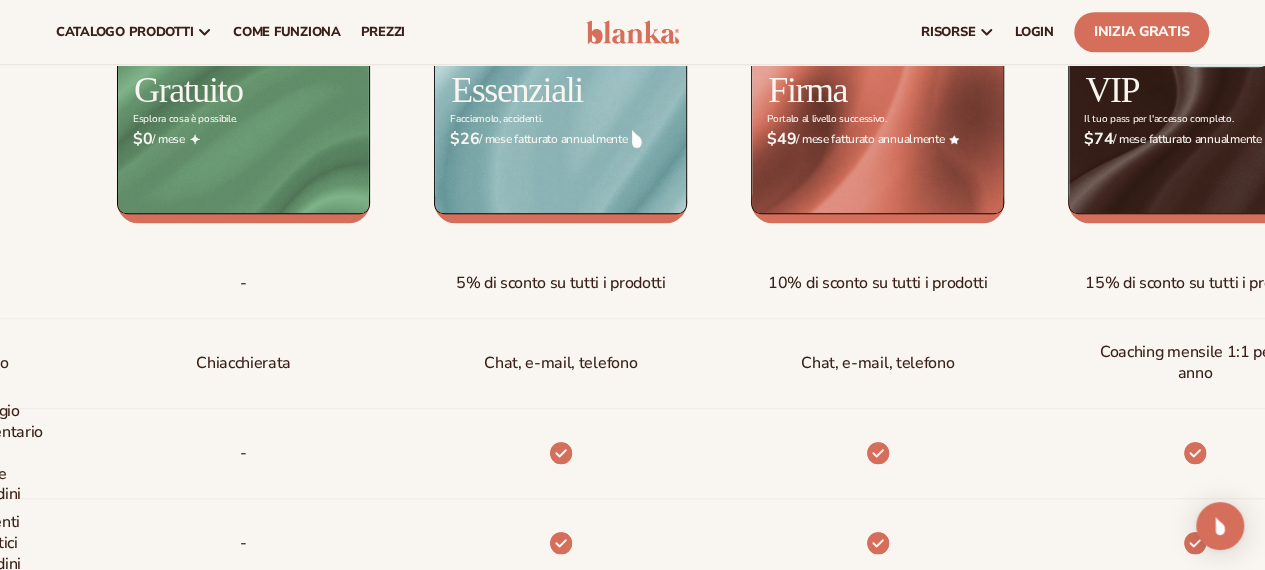 scroll, scrollTop: 800, scrollLeft: 0, axis: vertical 